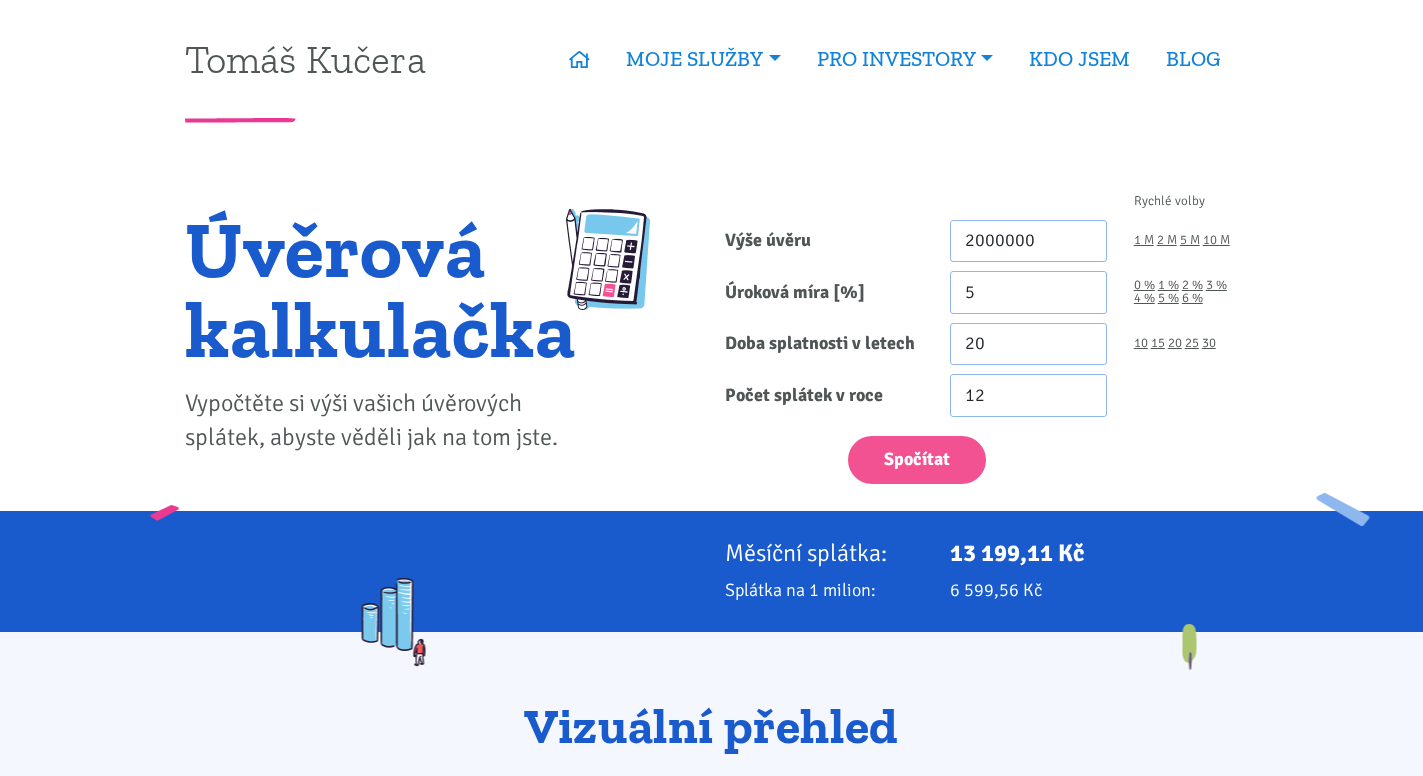 scroll, scrollTop: 0, scrollLeft: 0, axis: both 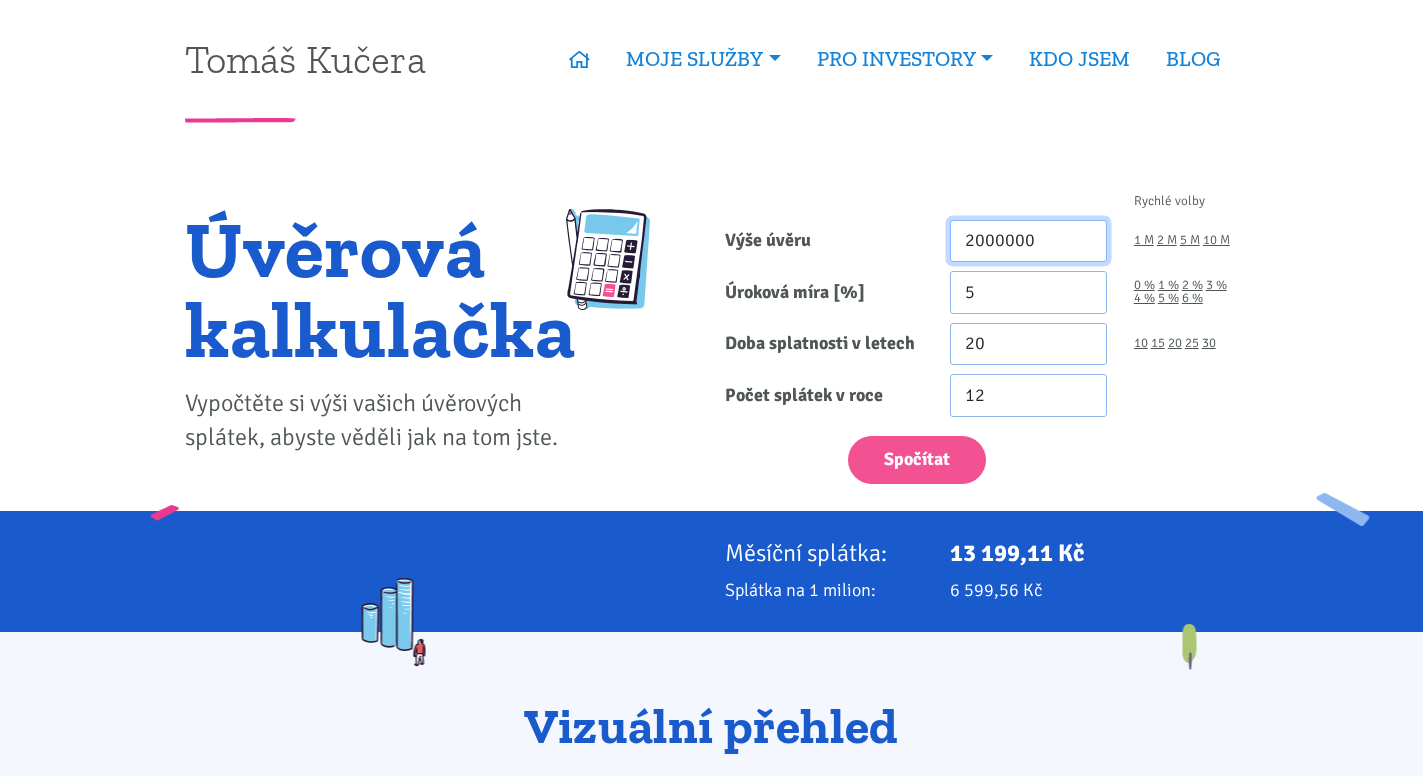 click on "2000000" at bounding box center [1028, 241] 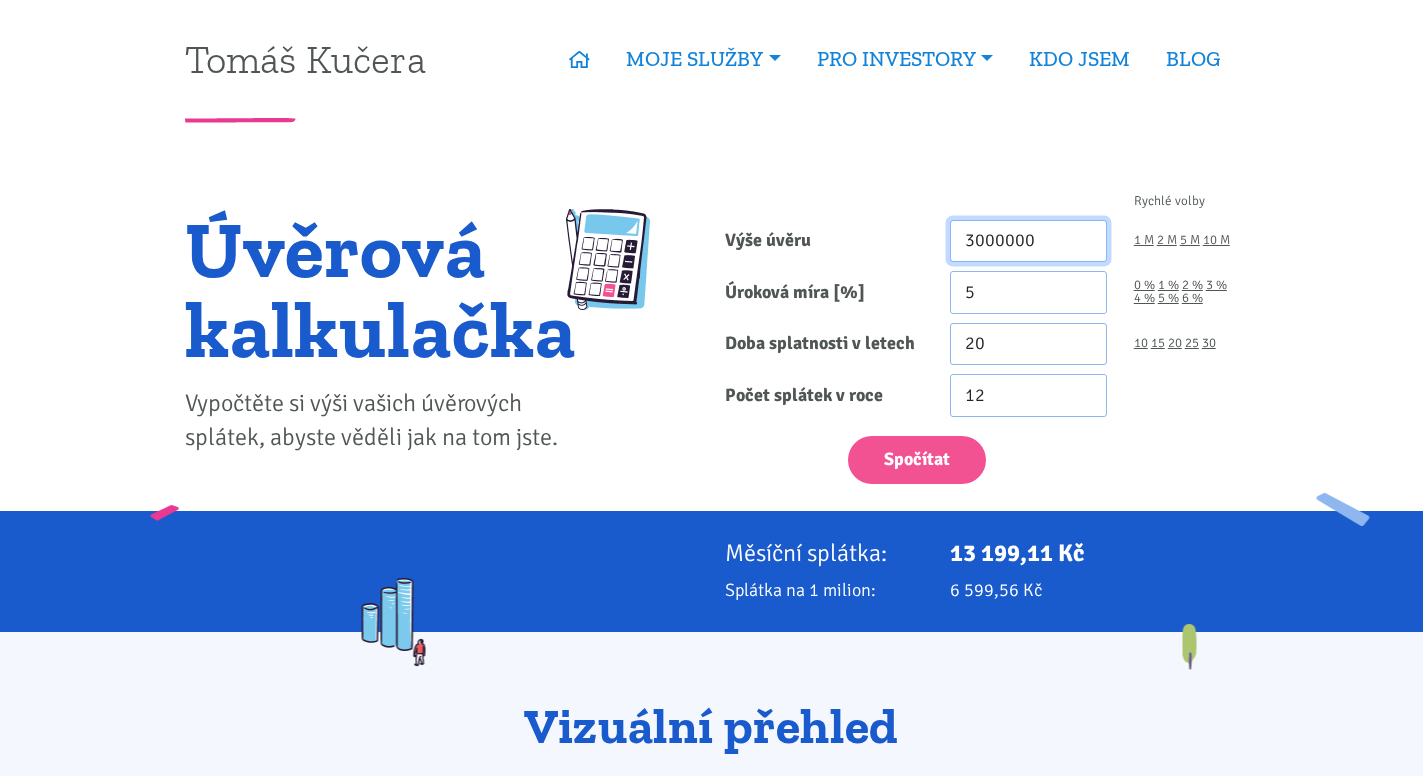 click on "3000000" at bounding box center (1028, 241) 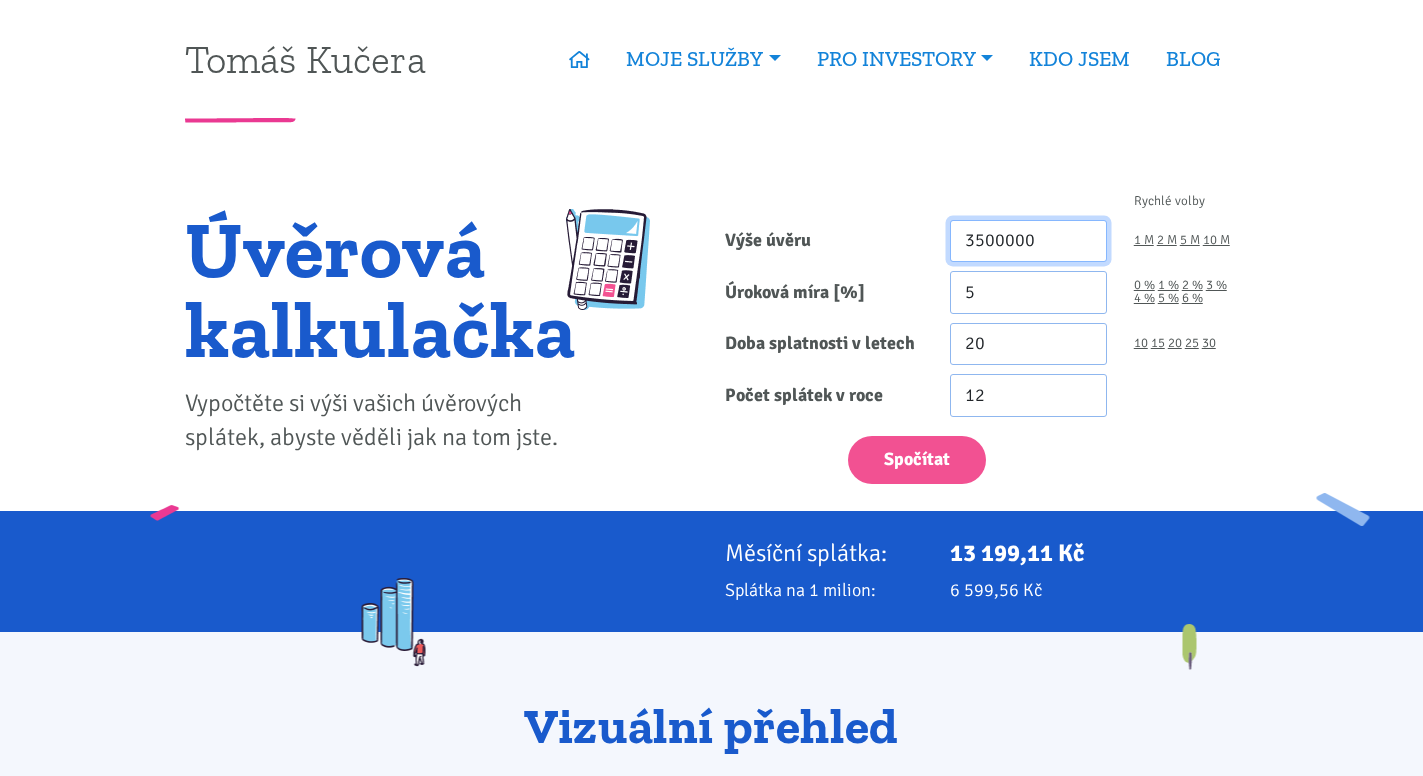 type on "3500000" 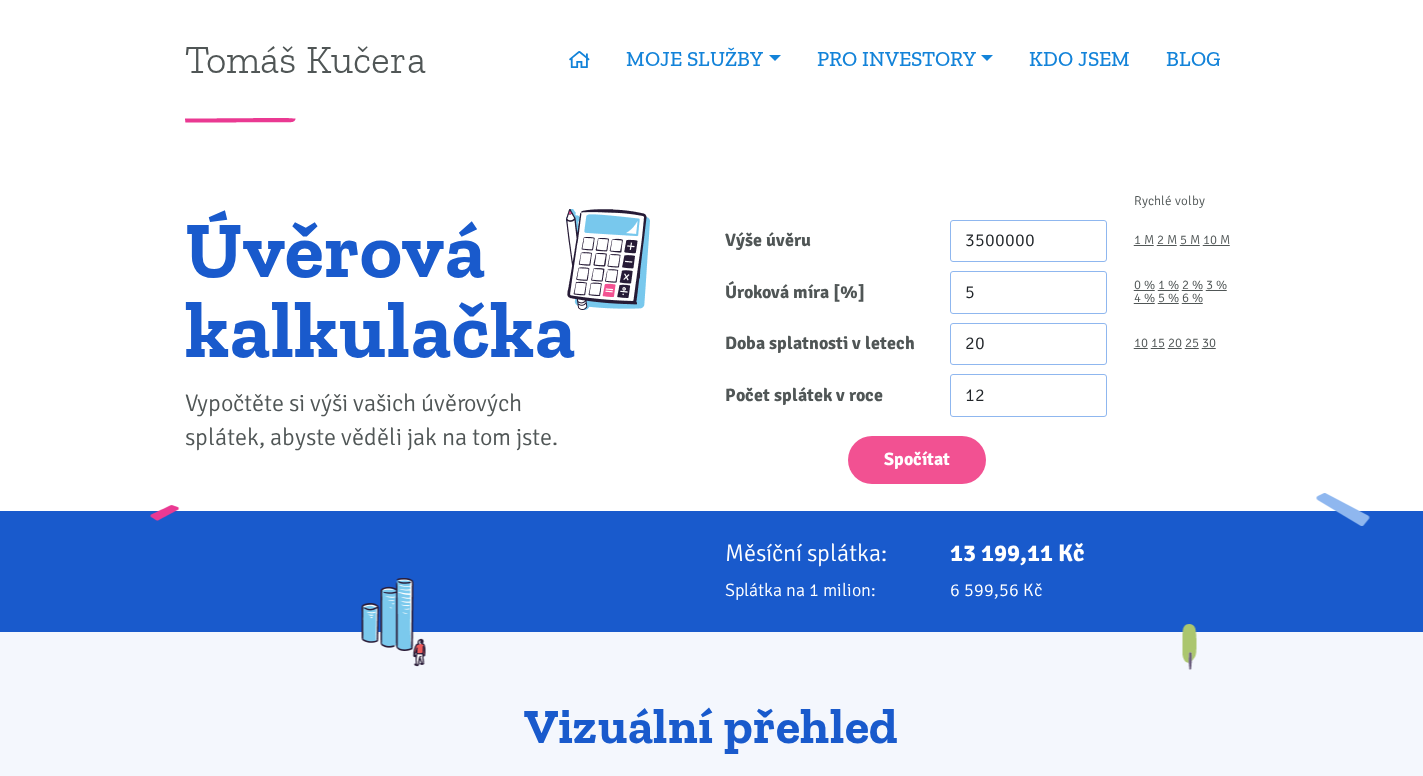 click on "Tomáš Kučera
ÚVOD
MOJE SLUŽBY
Strategický mentoring
Financování bez limitu
Kupte investiční byt
Správa nemovitostí
Rekonstrukce bytů
PRO INVESTORY
Nabídka nemovitostí
Úvěrová kalkulačka
Vzor nájemní smlouvy
Rozšíření pro prohlížeče
KDO JSEM" at bounding box center (711, 7906) 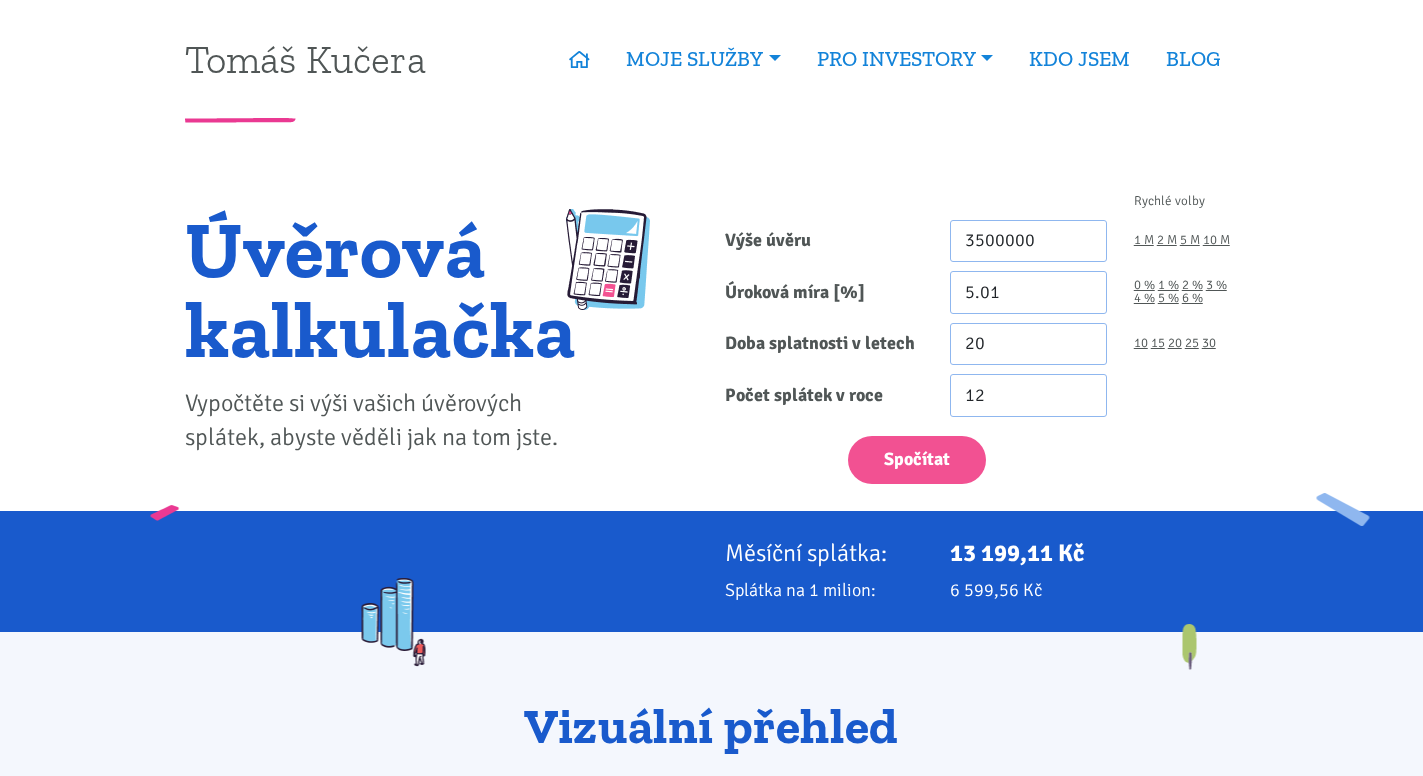 click on "5.01" at bounding box center [1028, 292] 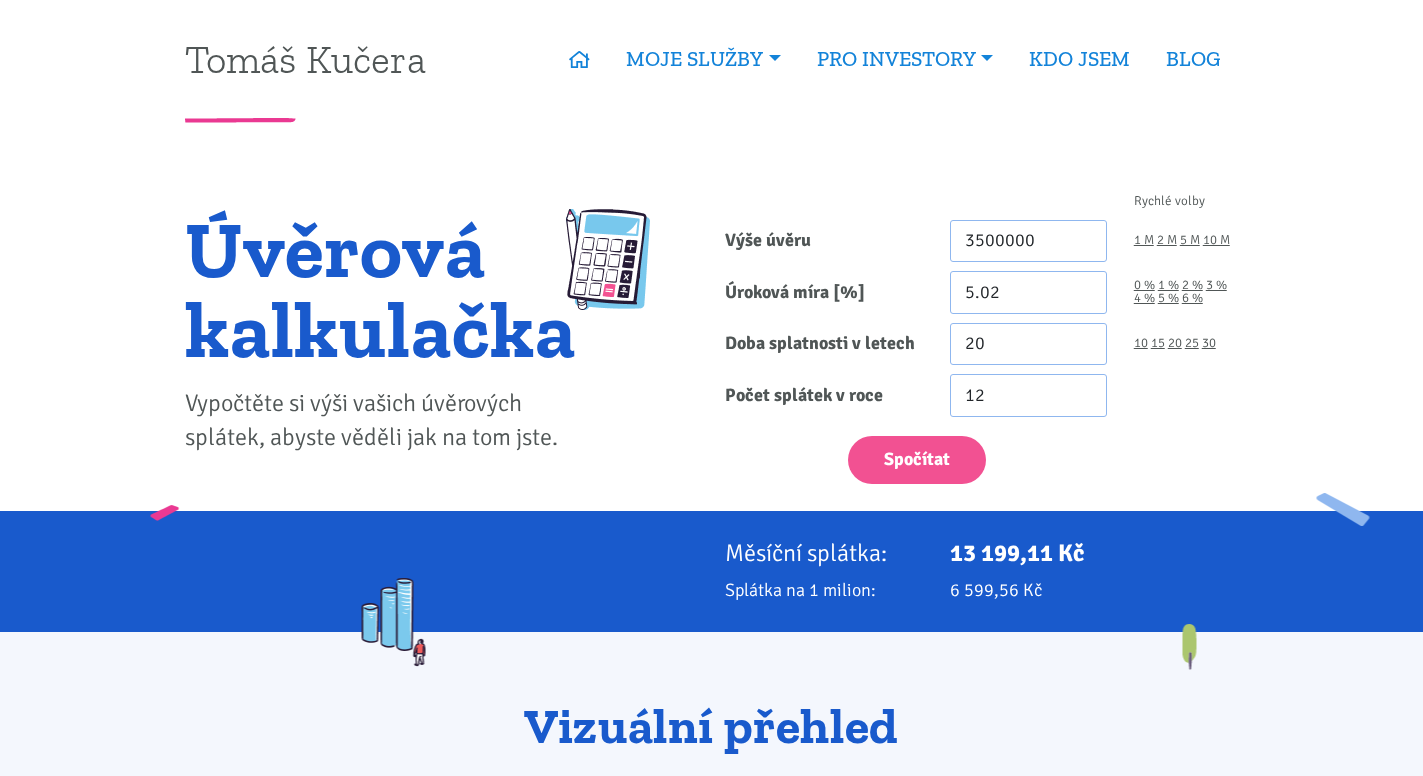 click on "5.02" at bounding box center [1028, 292] 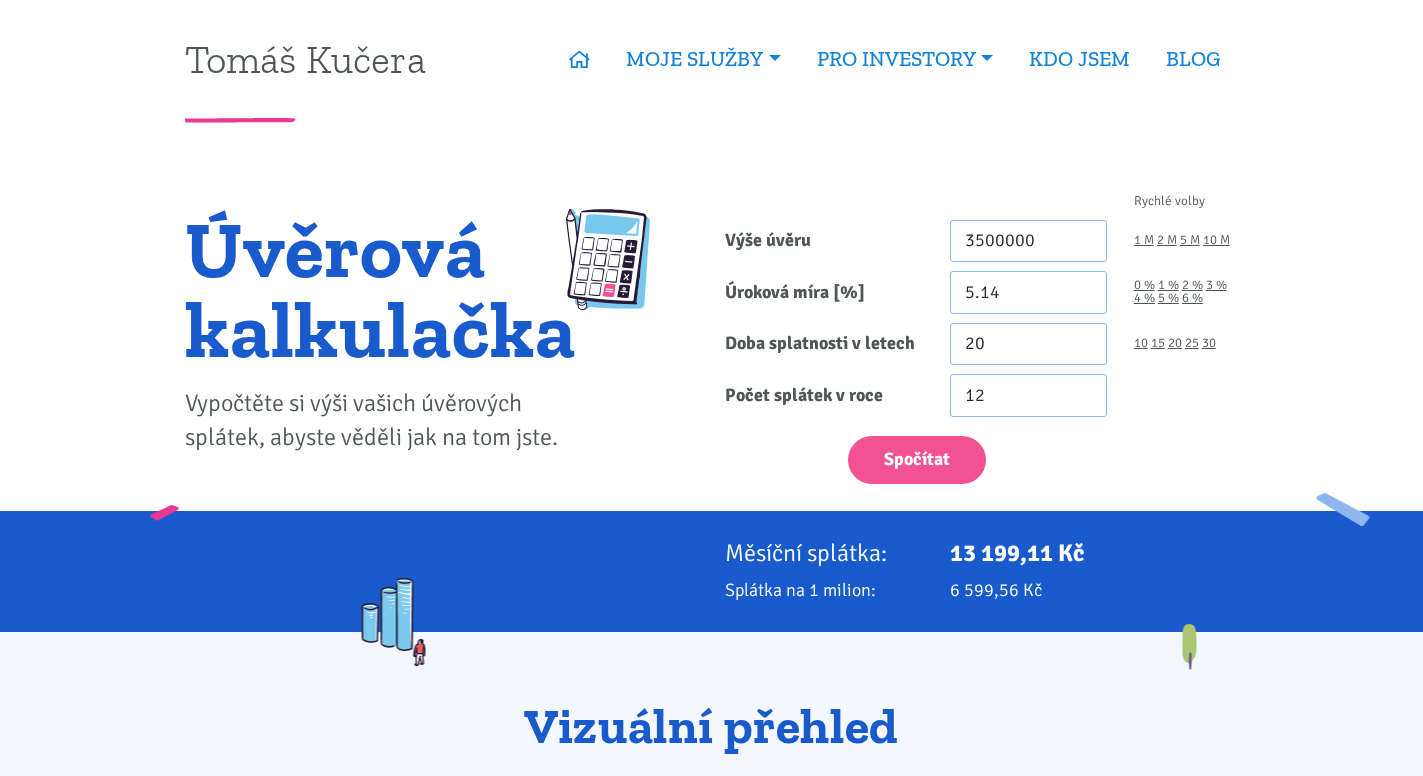 click on "5.14" at bounding box center (1028, 292) 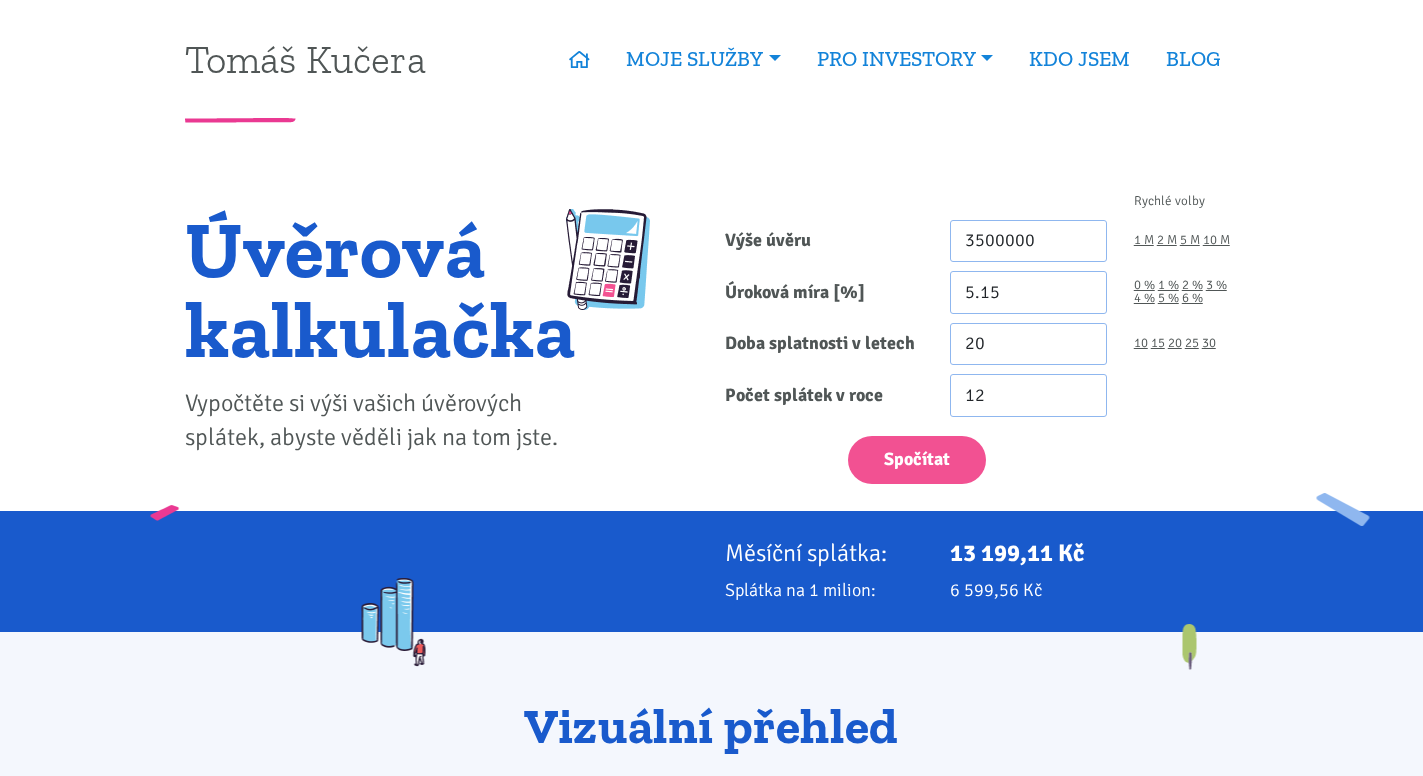 click on "5.15" at bounding box center (1028, 292) 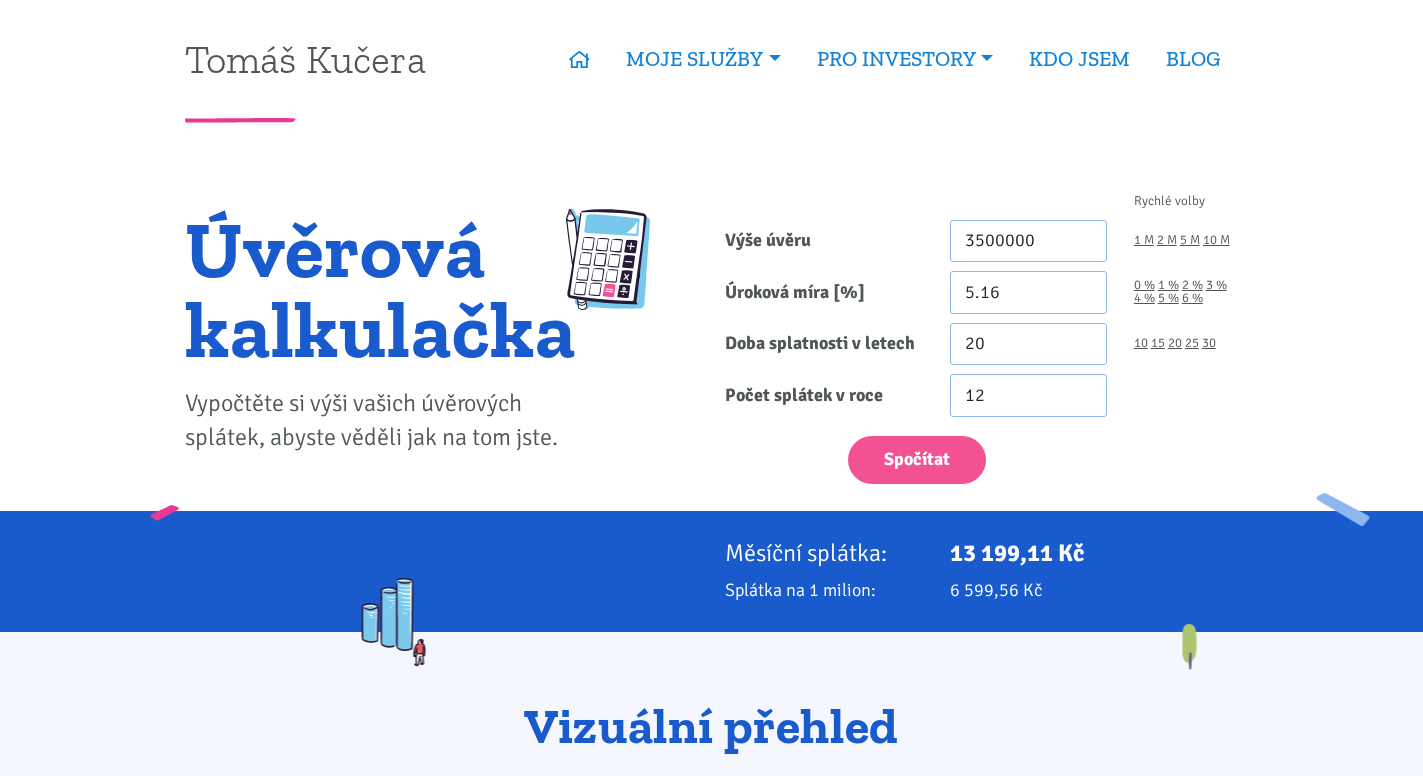 click on "5.16" at bounding box center (1028, 292) 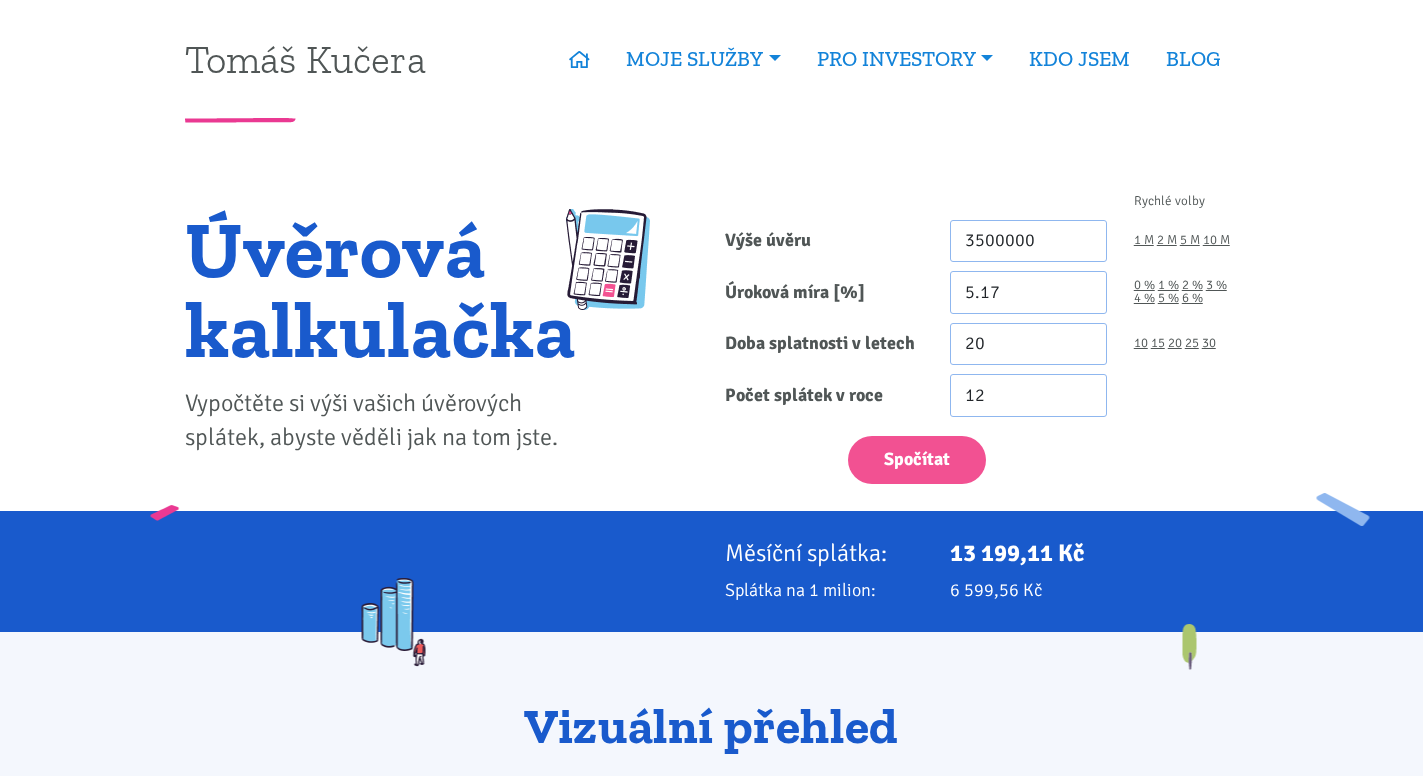 click on "5.17" at bounding box center (1028, 292) 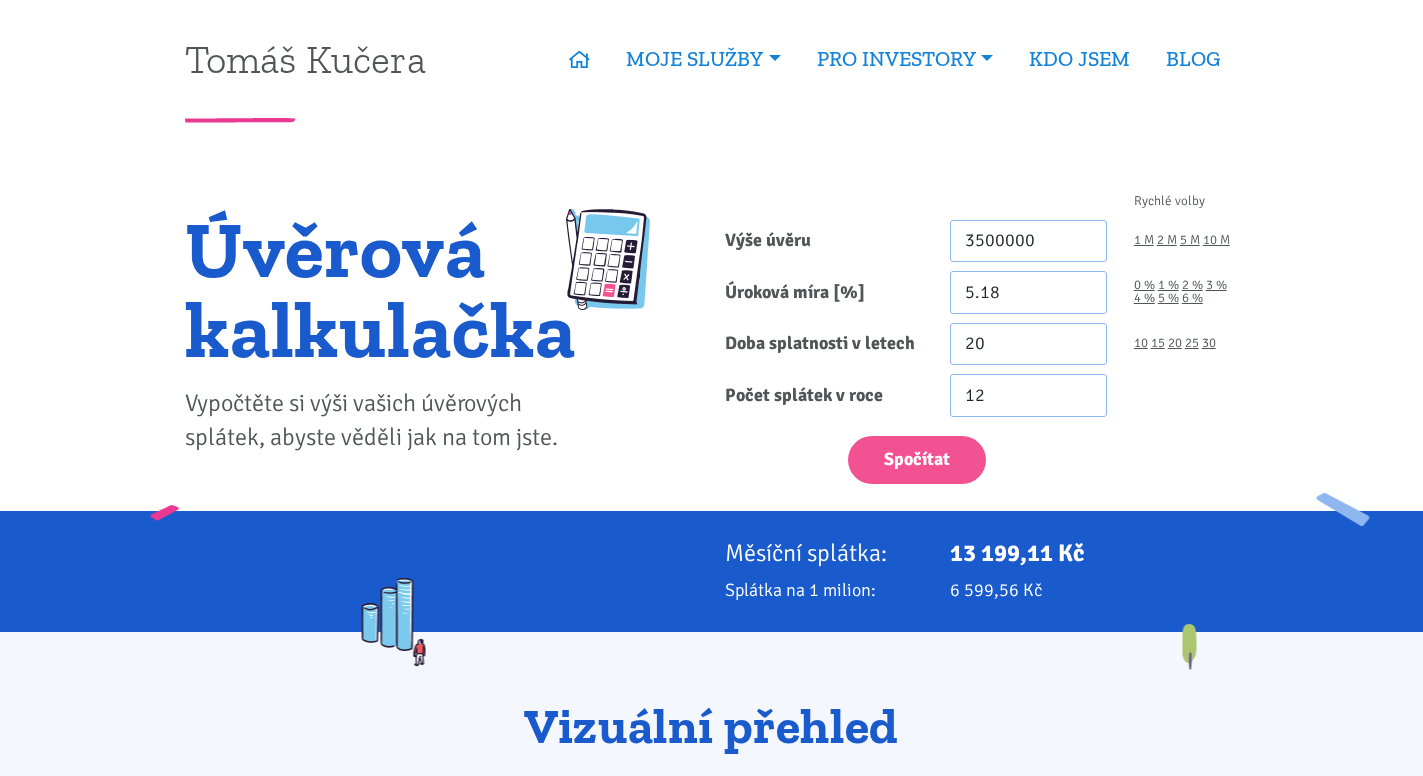 click on "5.18" at bounding box center [1028, 292] 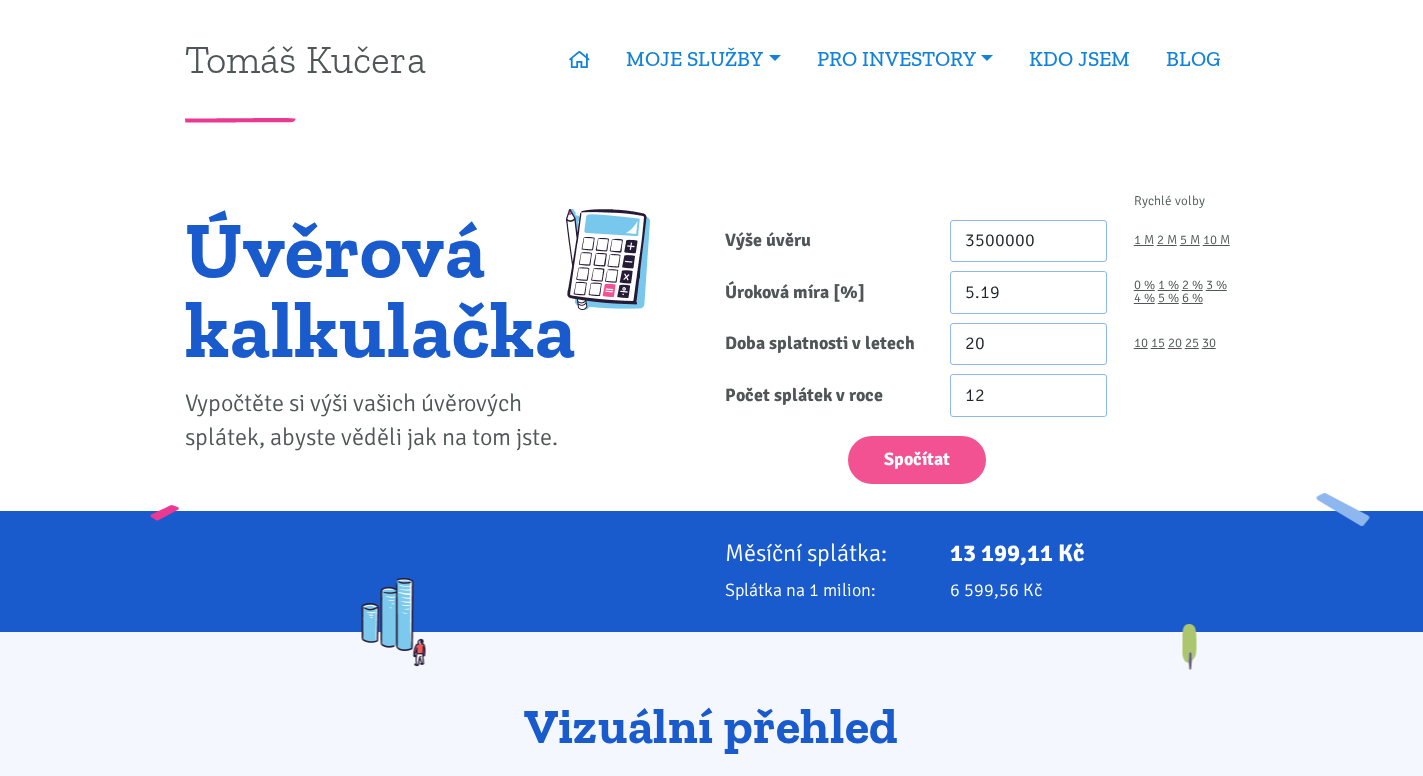 click on "5.19" at bounding box center (1028, 292) 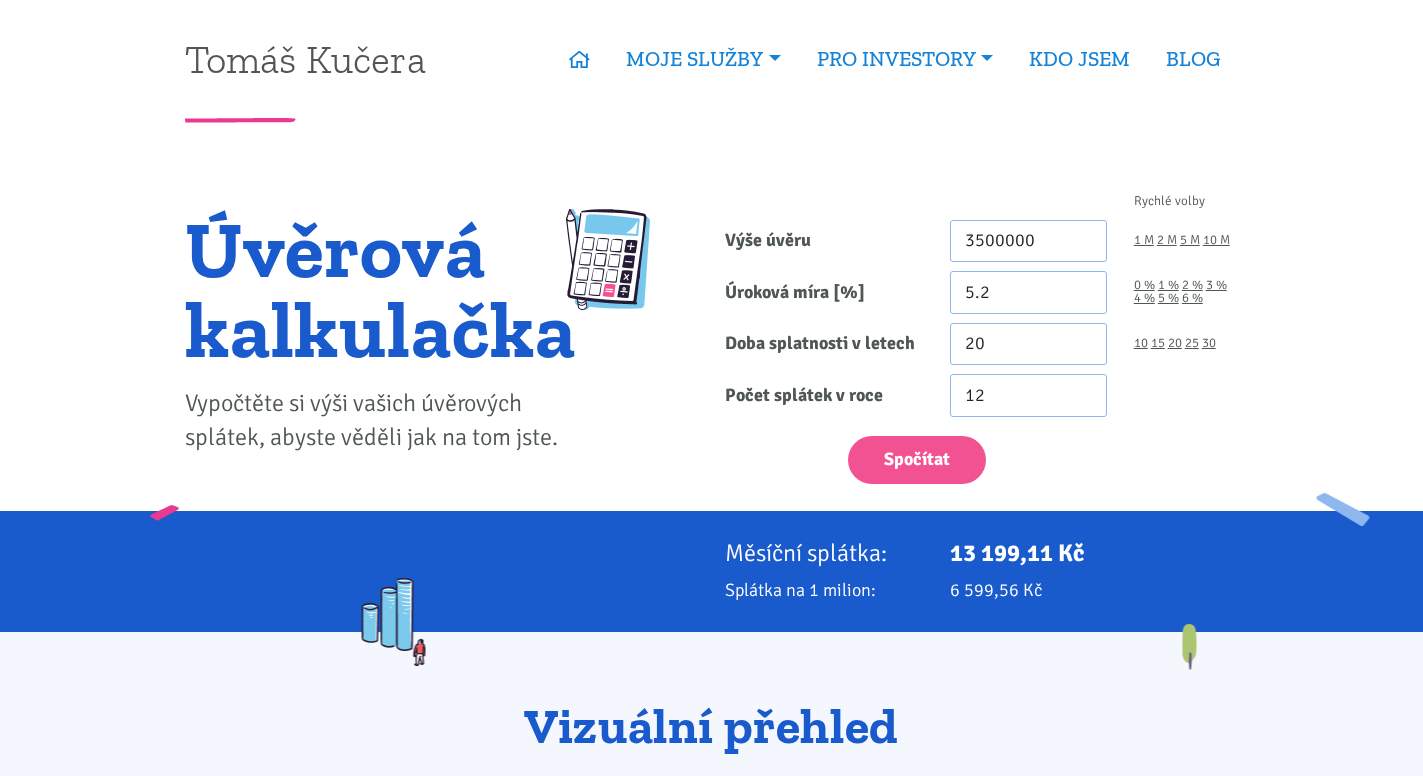 click on "5.2" at bounding box center [1028, 292] 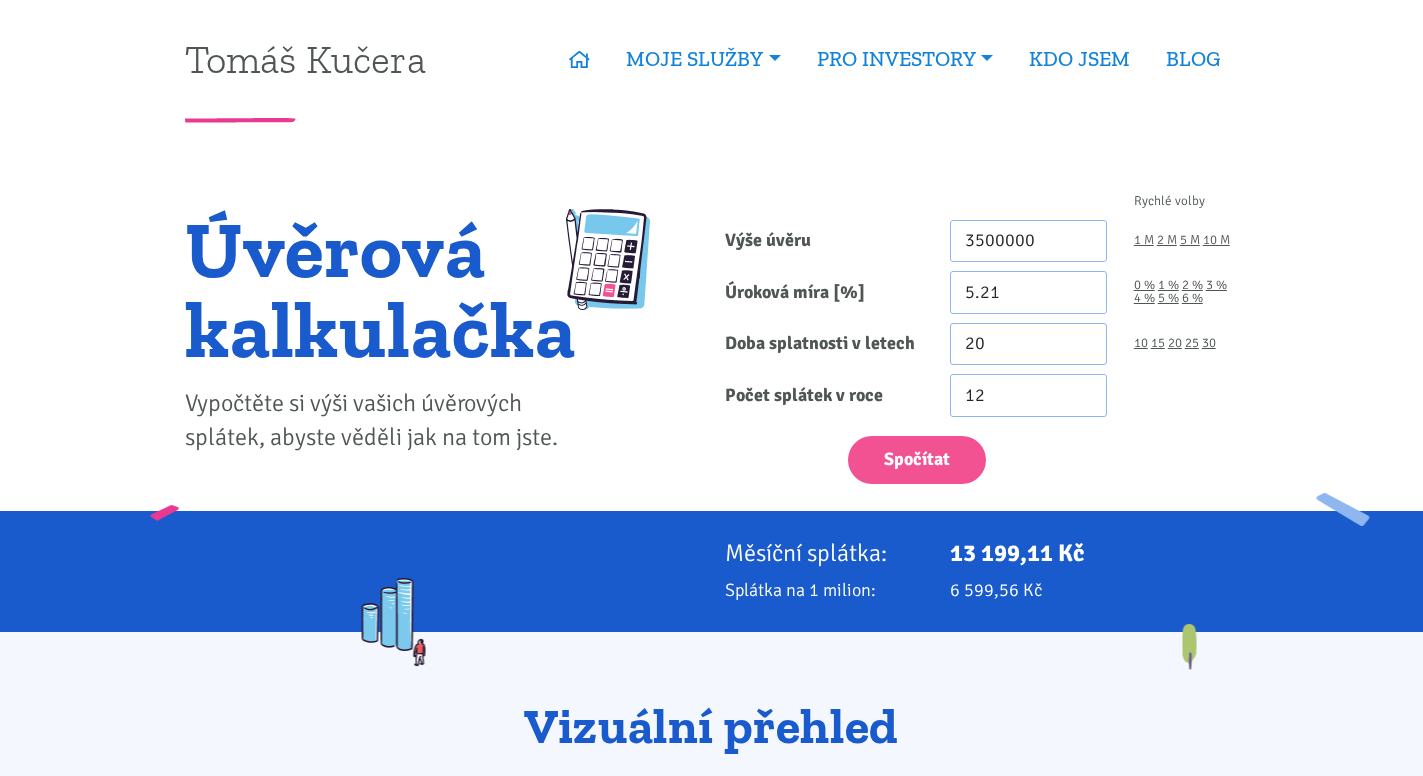 click on "5.21" at bounding box center (1028, 292) 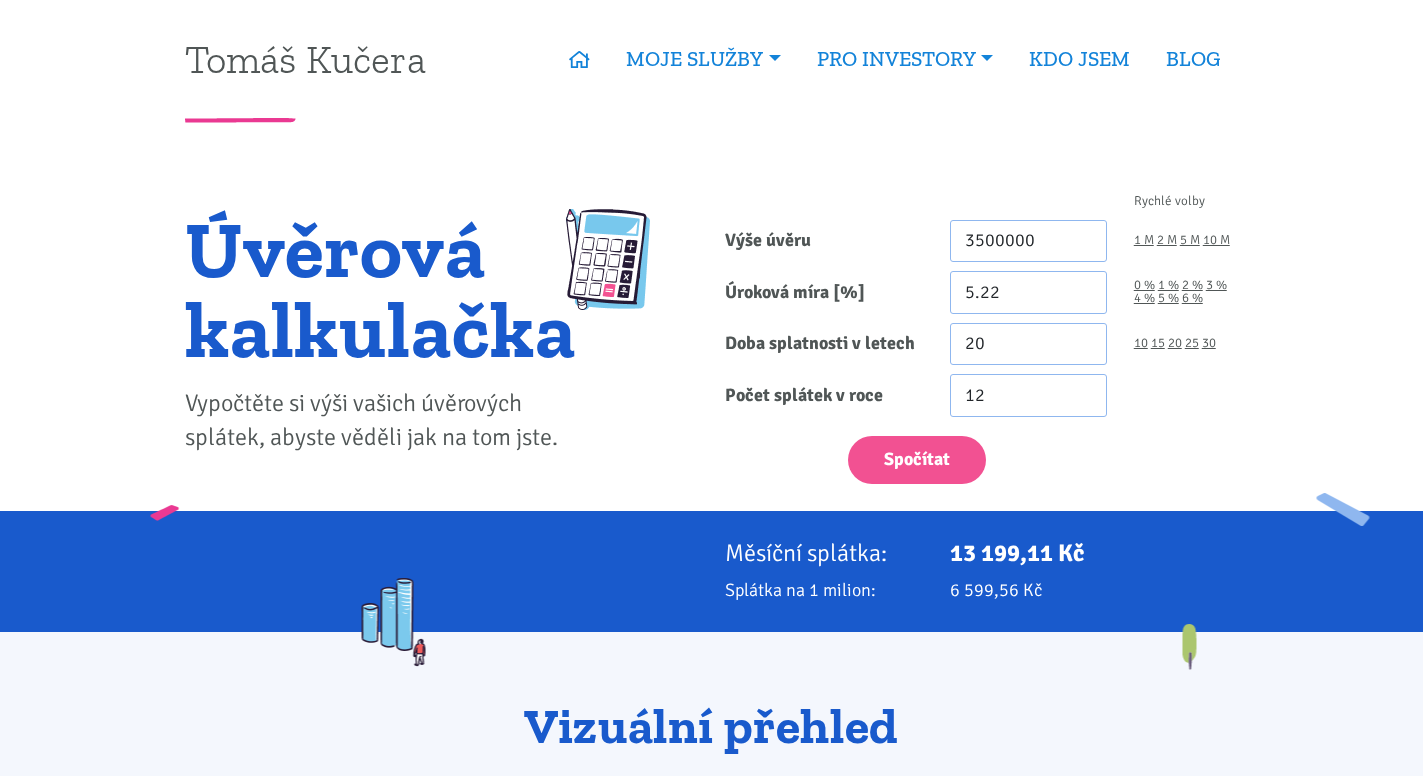 click on "5.22" at bounding box center [1028, 292] 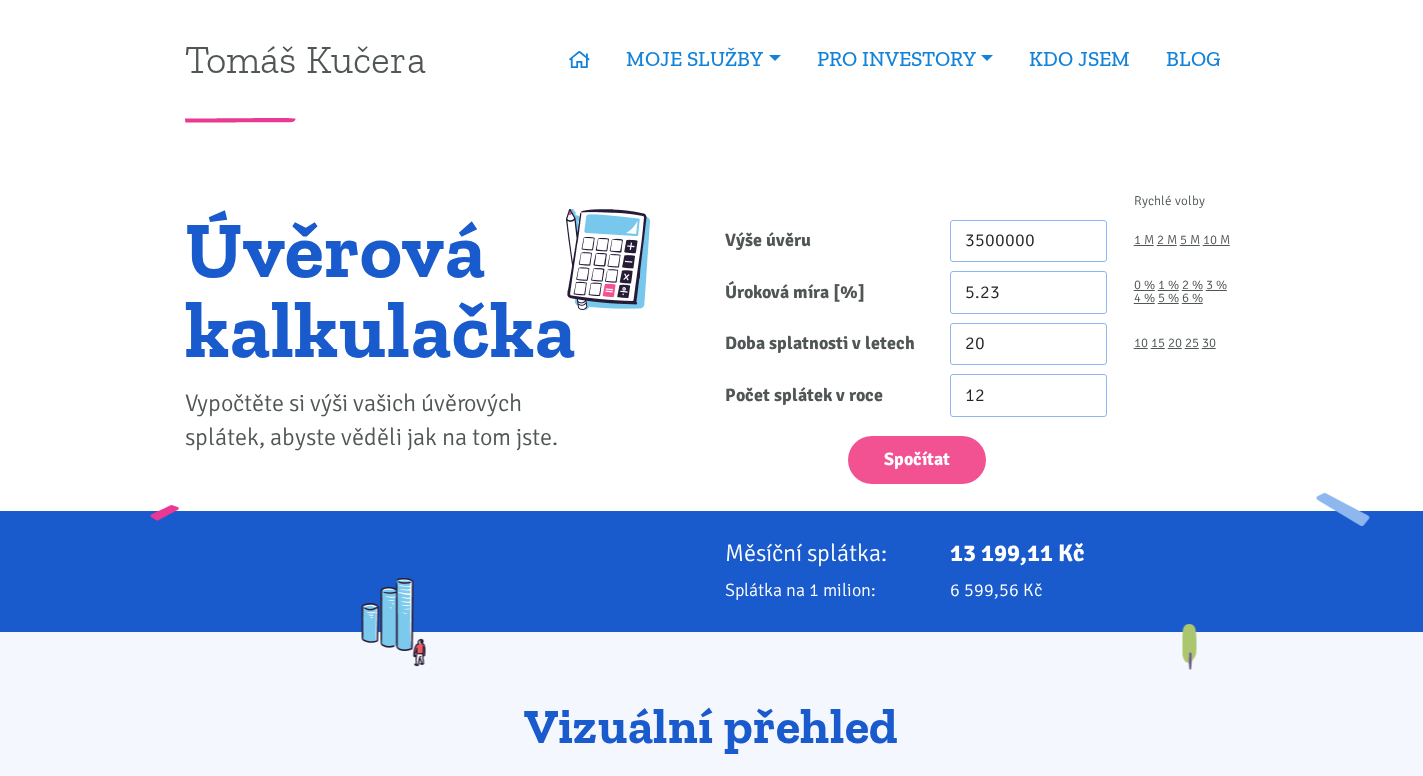 click on "5.23" at bounding box center [1028, 292] 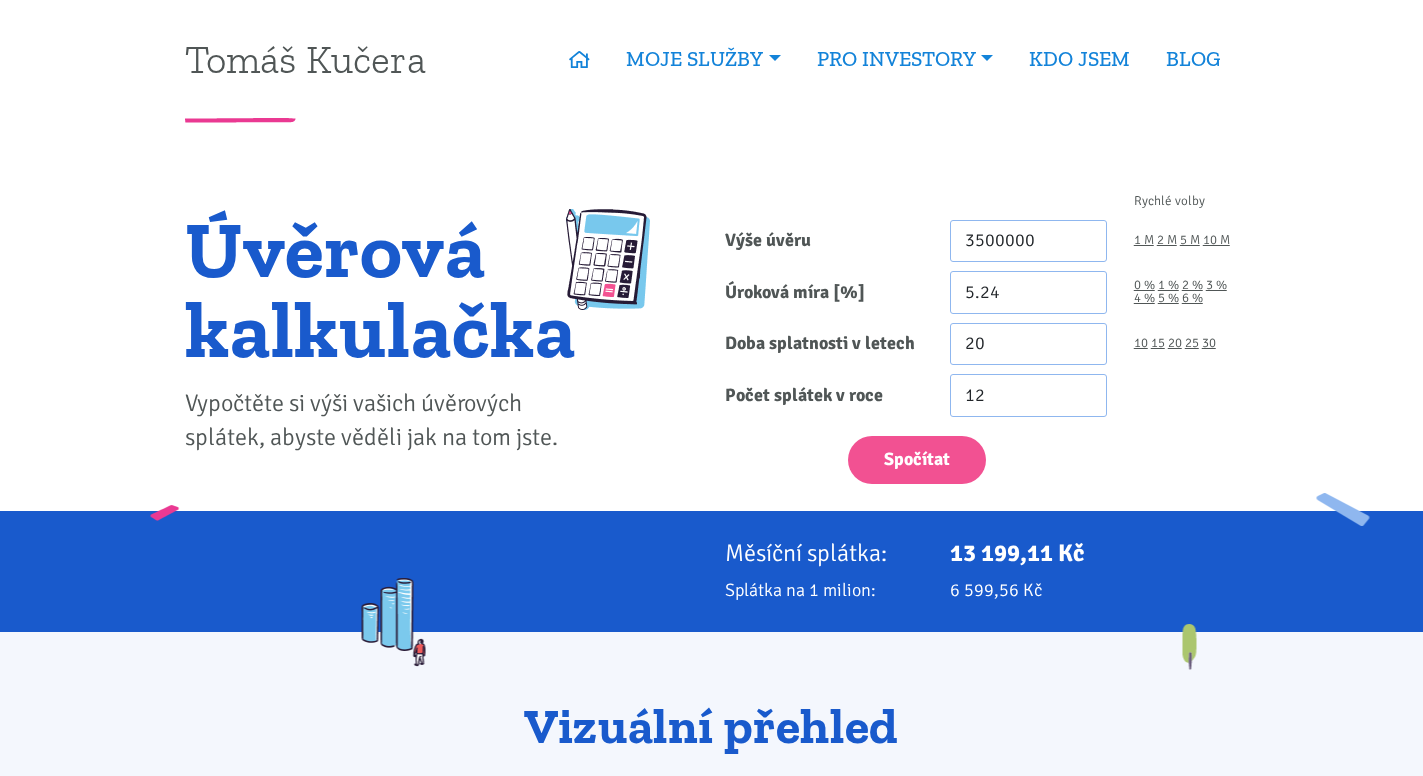 click on "5.24" at bounding box center [1028, 292] 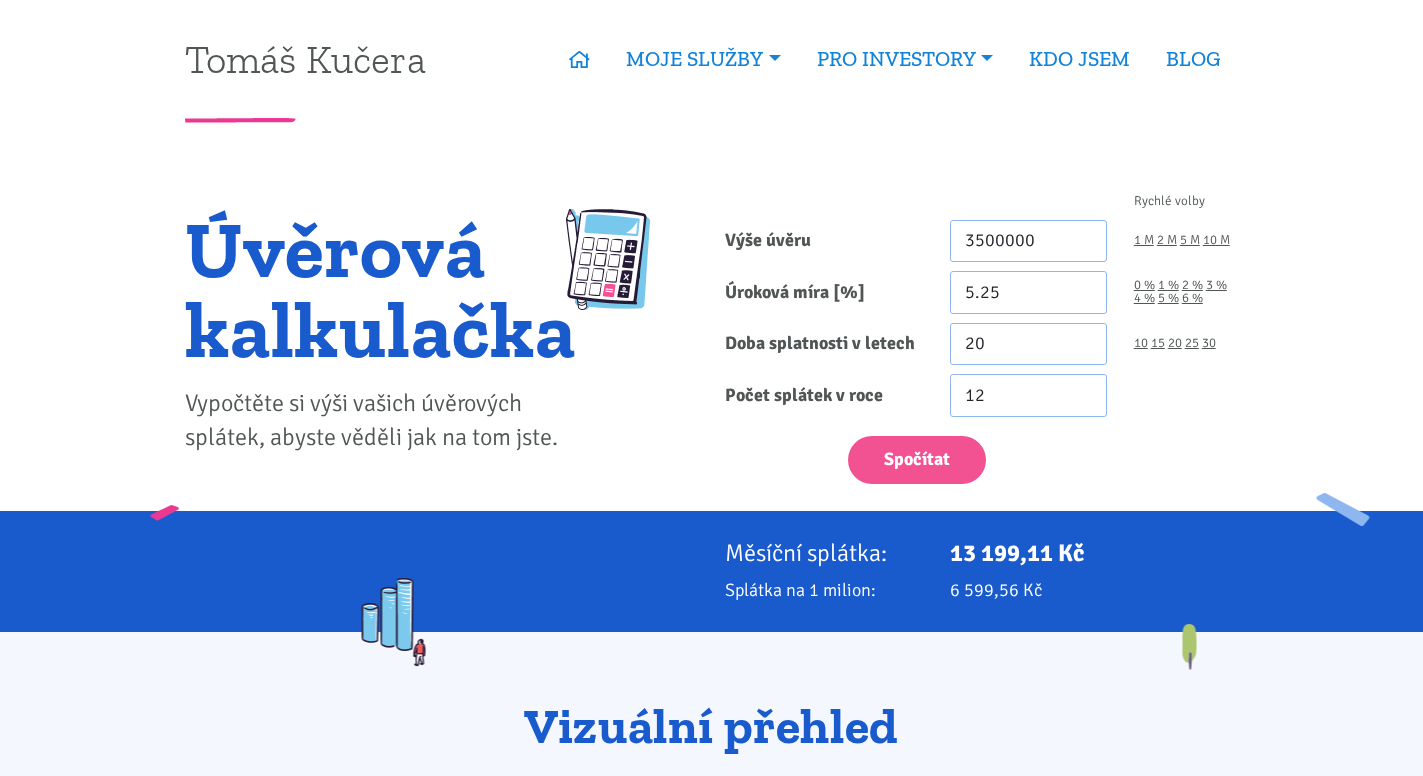 click on "5.25" at bounding box center (1028, 292) 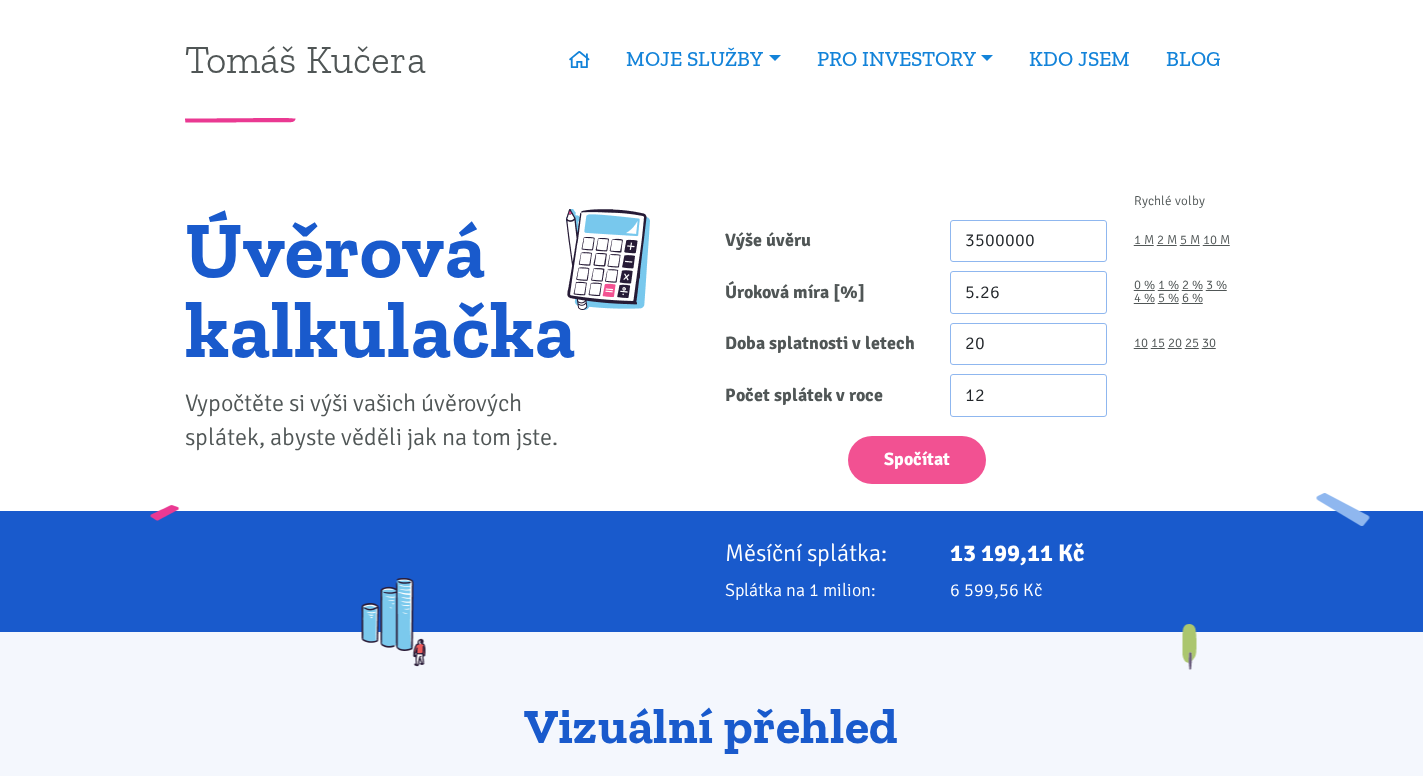click on "5.26" at bounding box center (1028, 292) 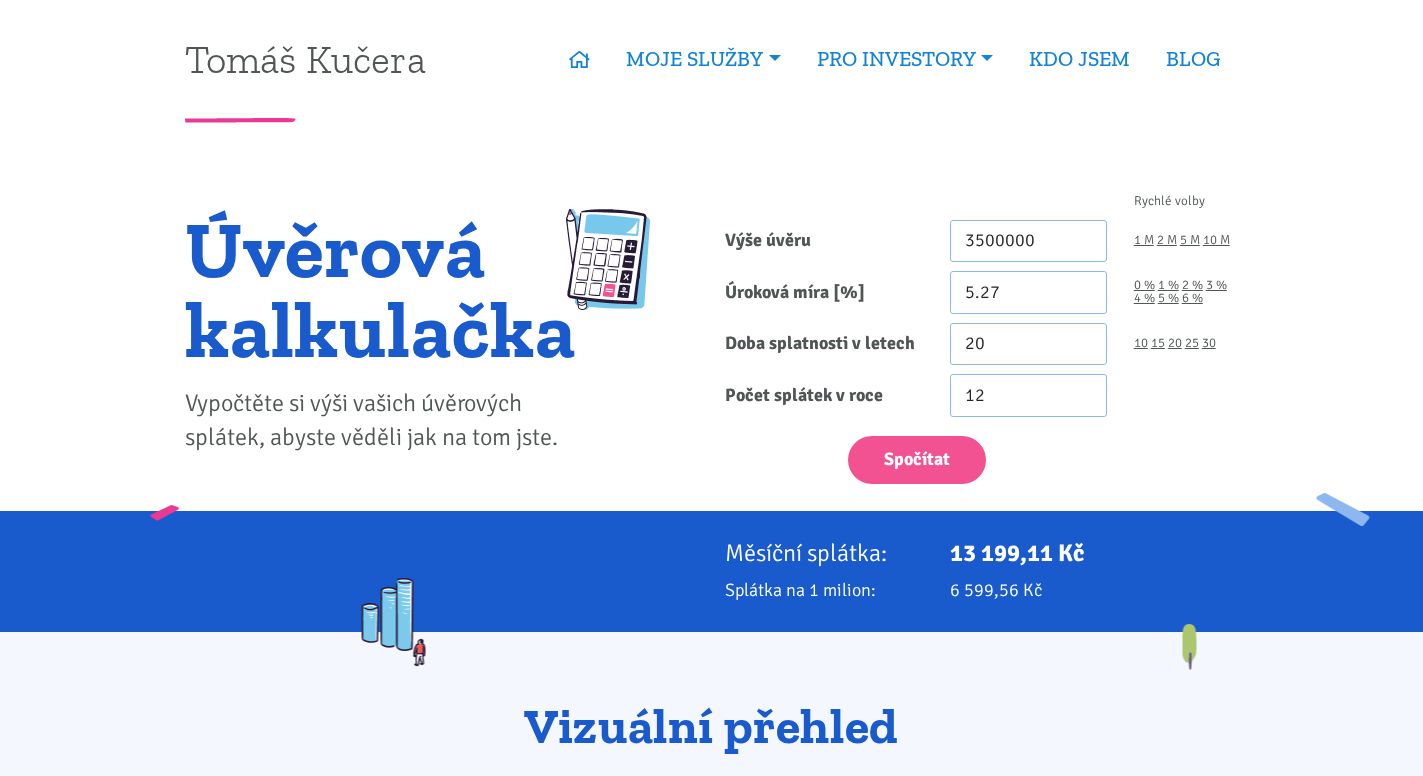 click on "5.27" at bounding box center (1028, 292) 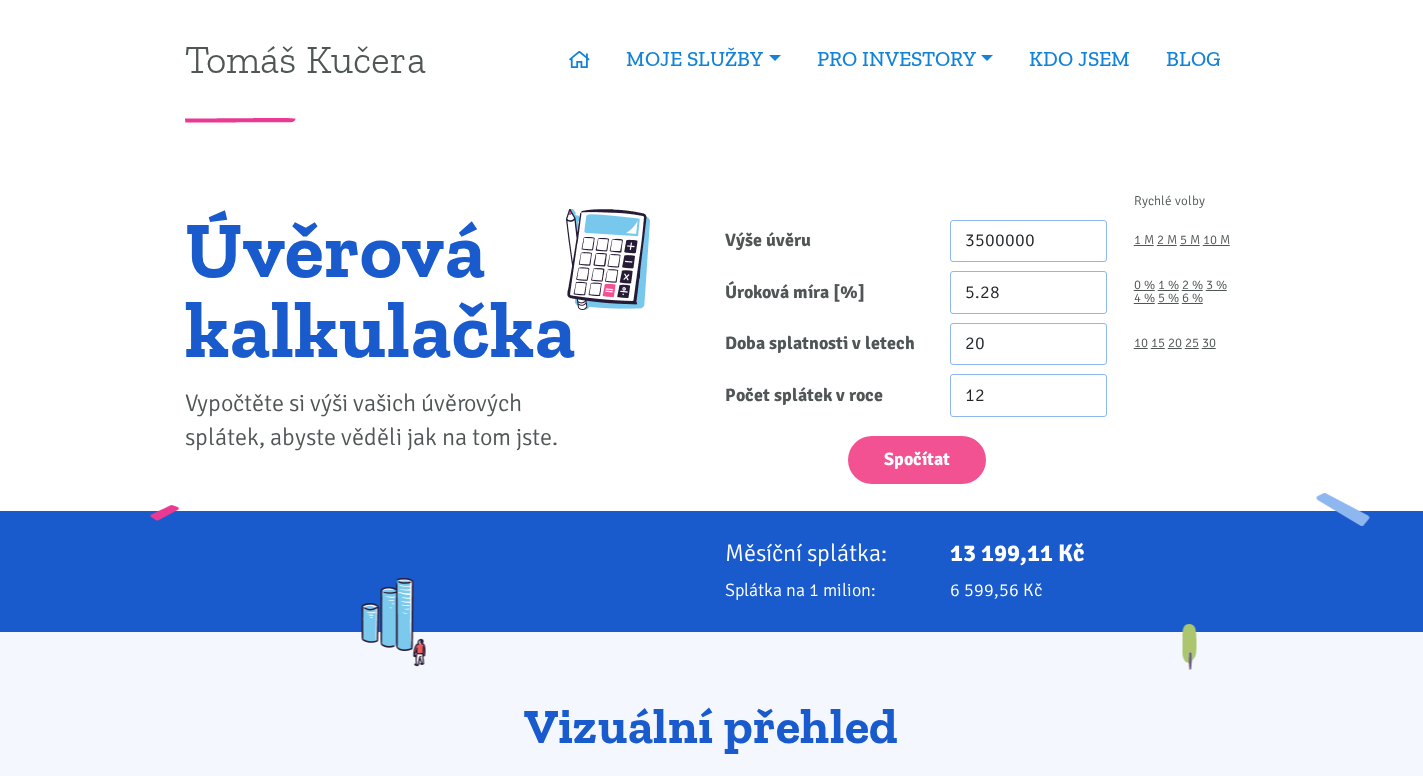 click on "5.28" at bounding box center [1028, 292] 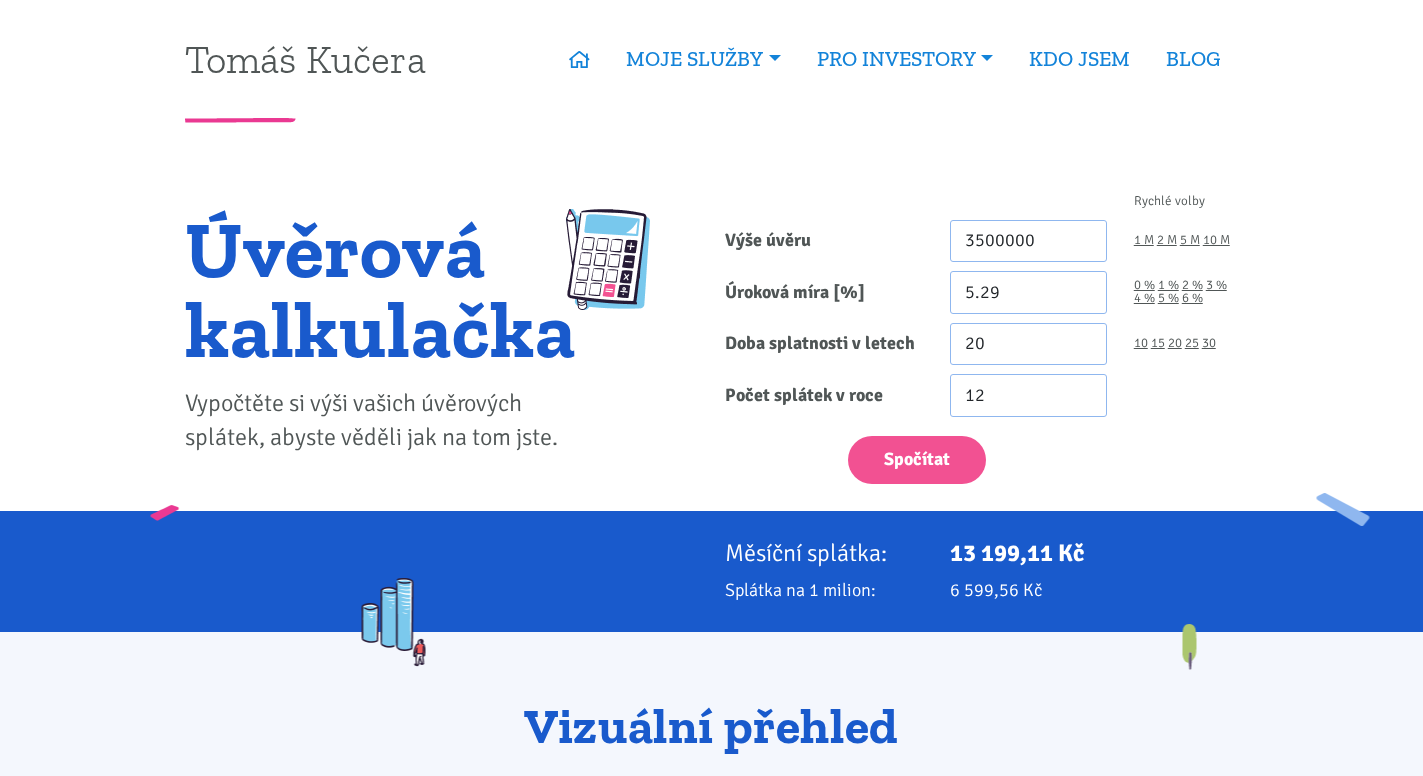 click on "5.29" at bounding box center (1028, 292) 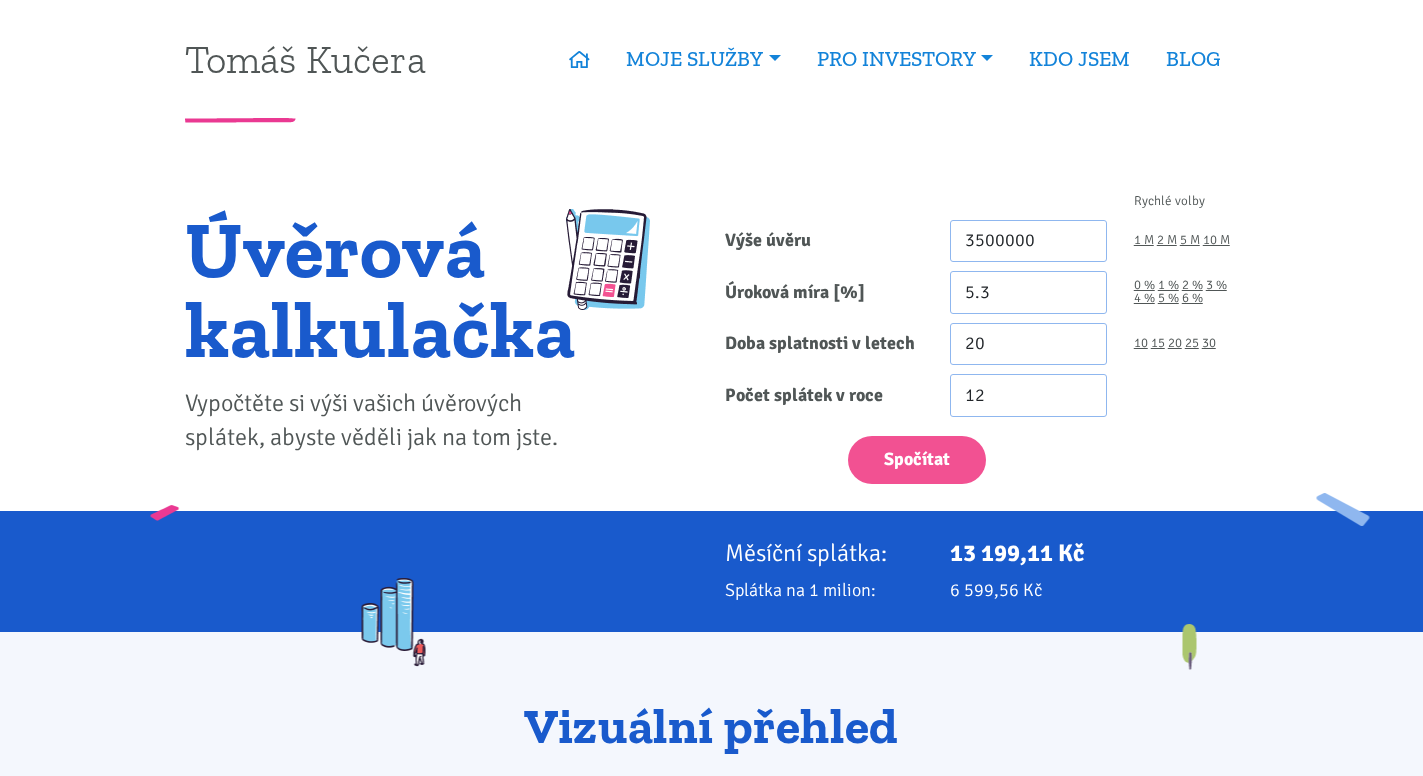 type on "5.3" 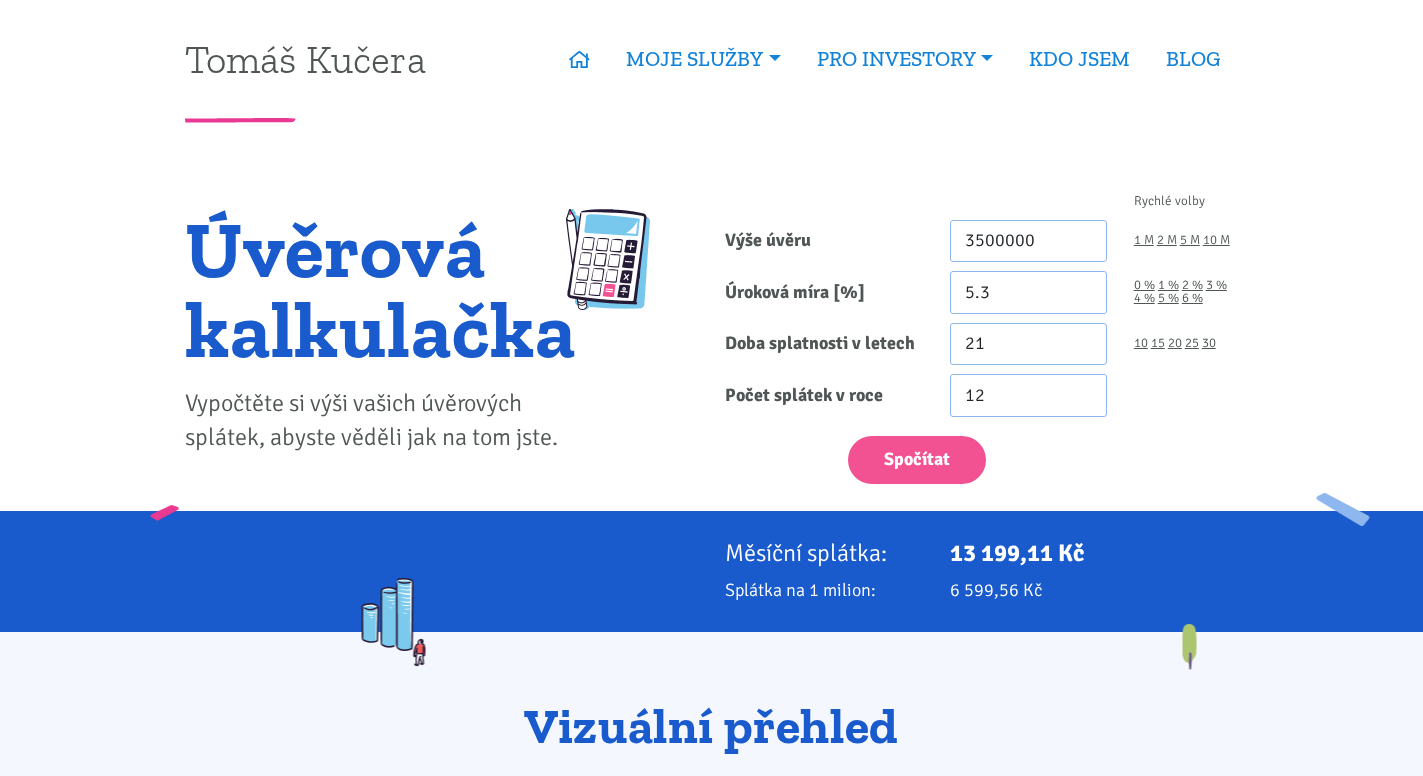 click on "21" at bounding box center [1028, 344] 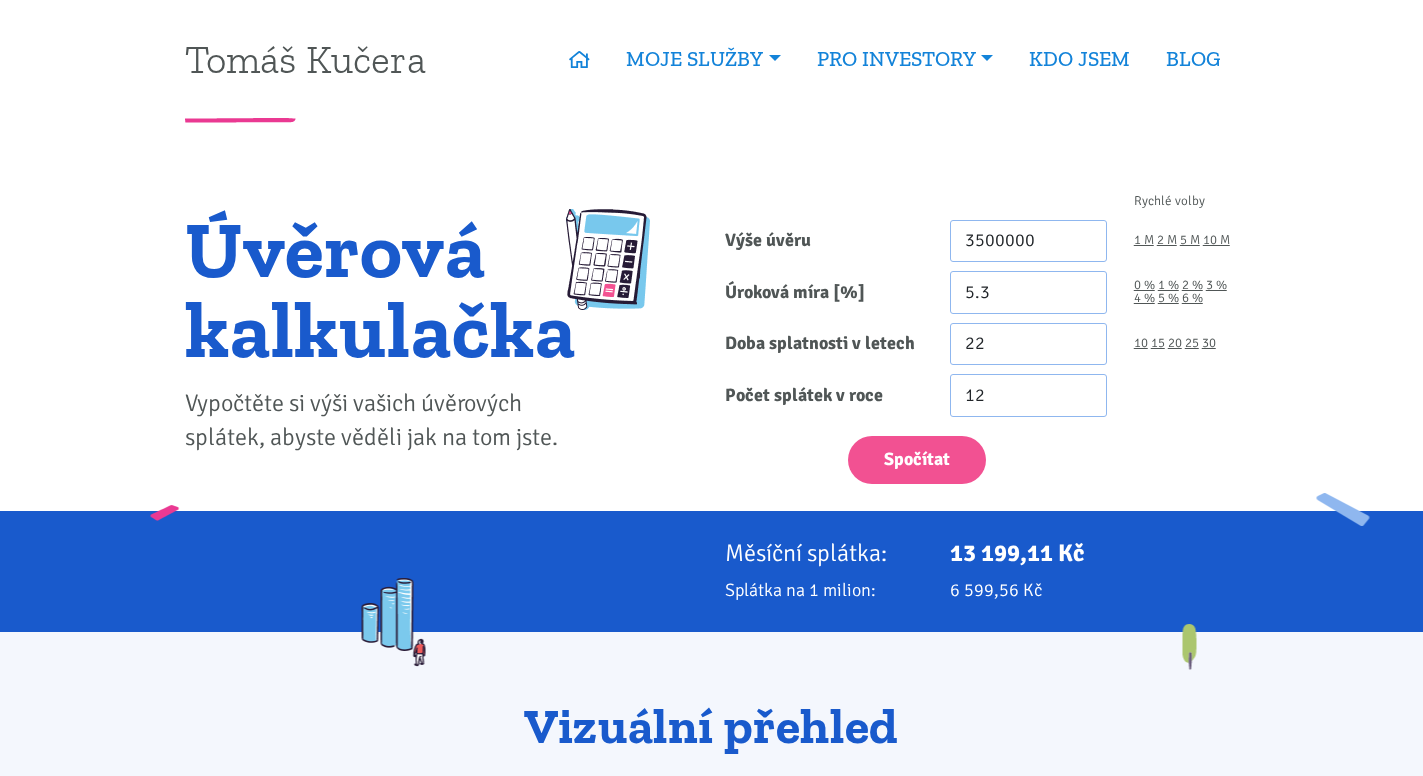 click on "22" at bounding box center [1028, 344] 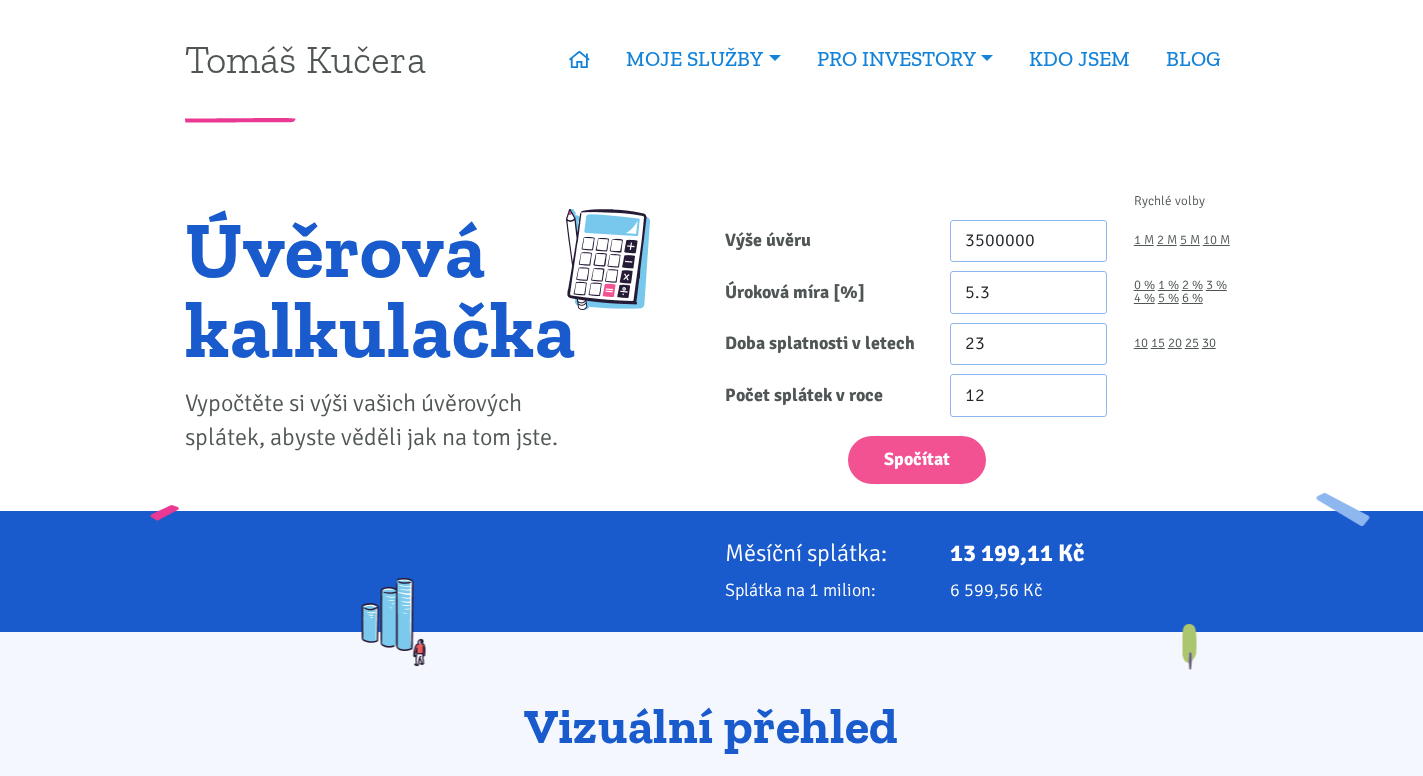 click on "23" at bounding box center (1028, 344) 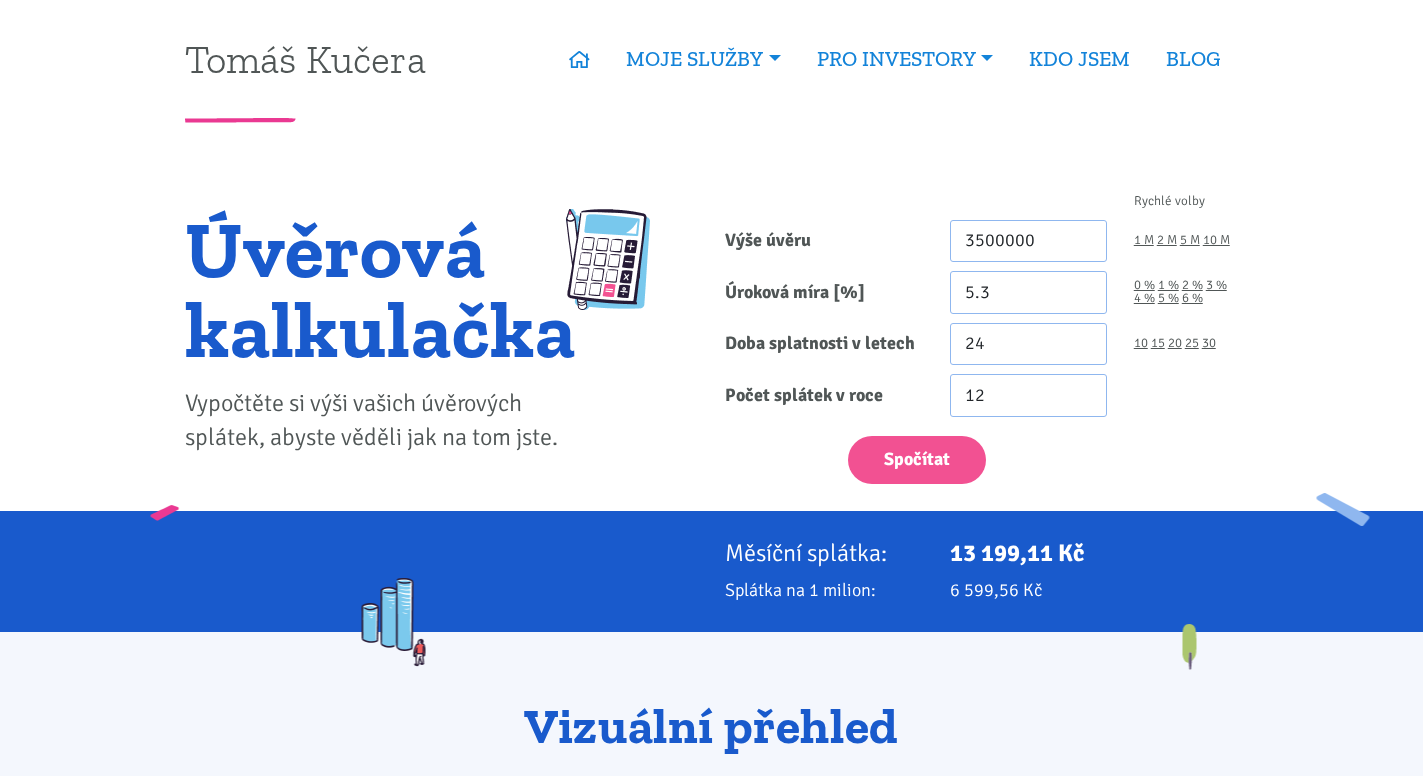 type on "24" 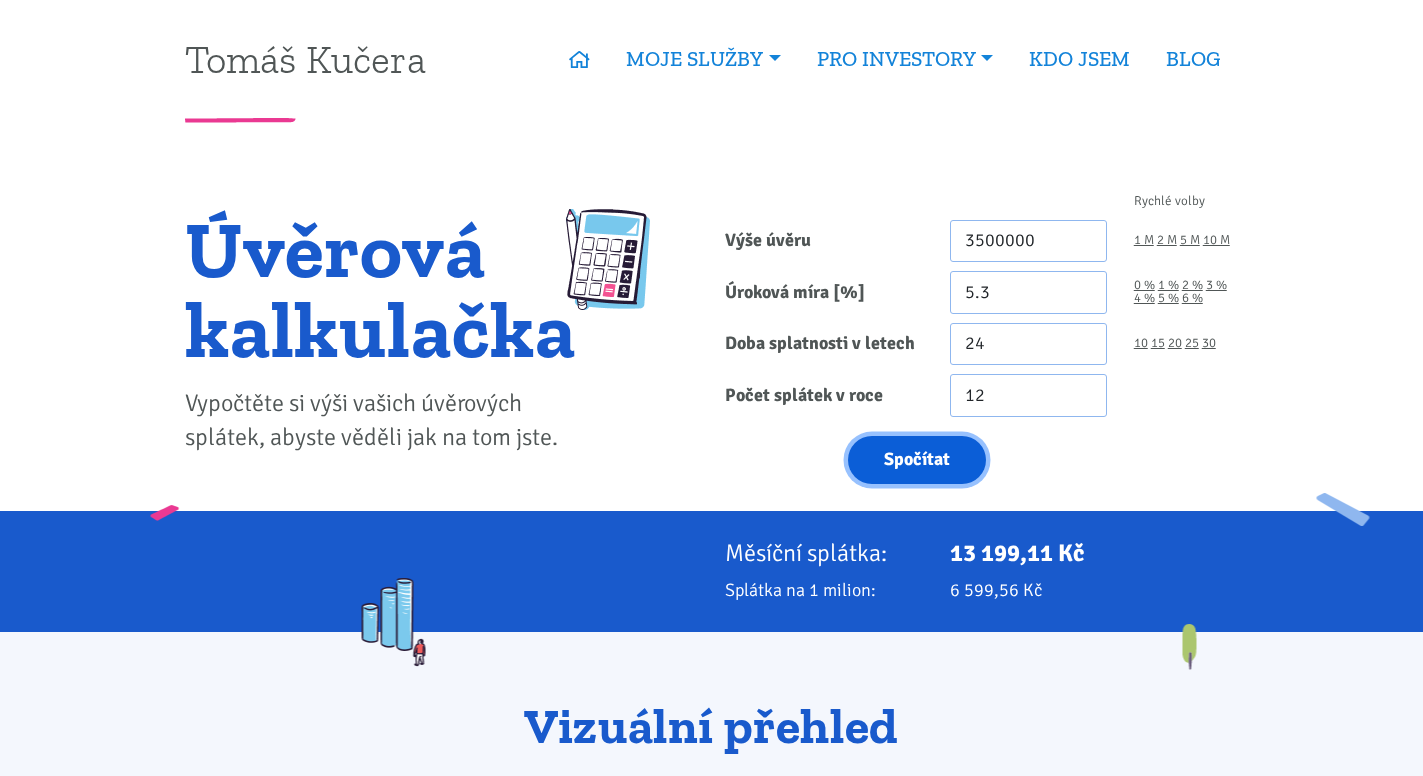 click on "Spočítat" at bounding box center (917, 460) 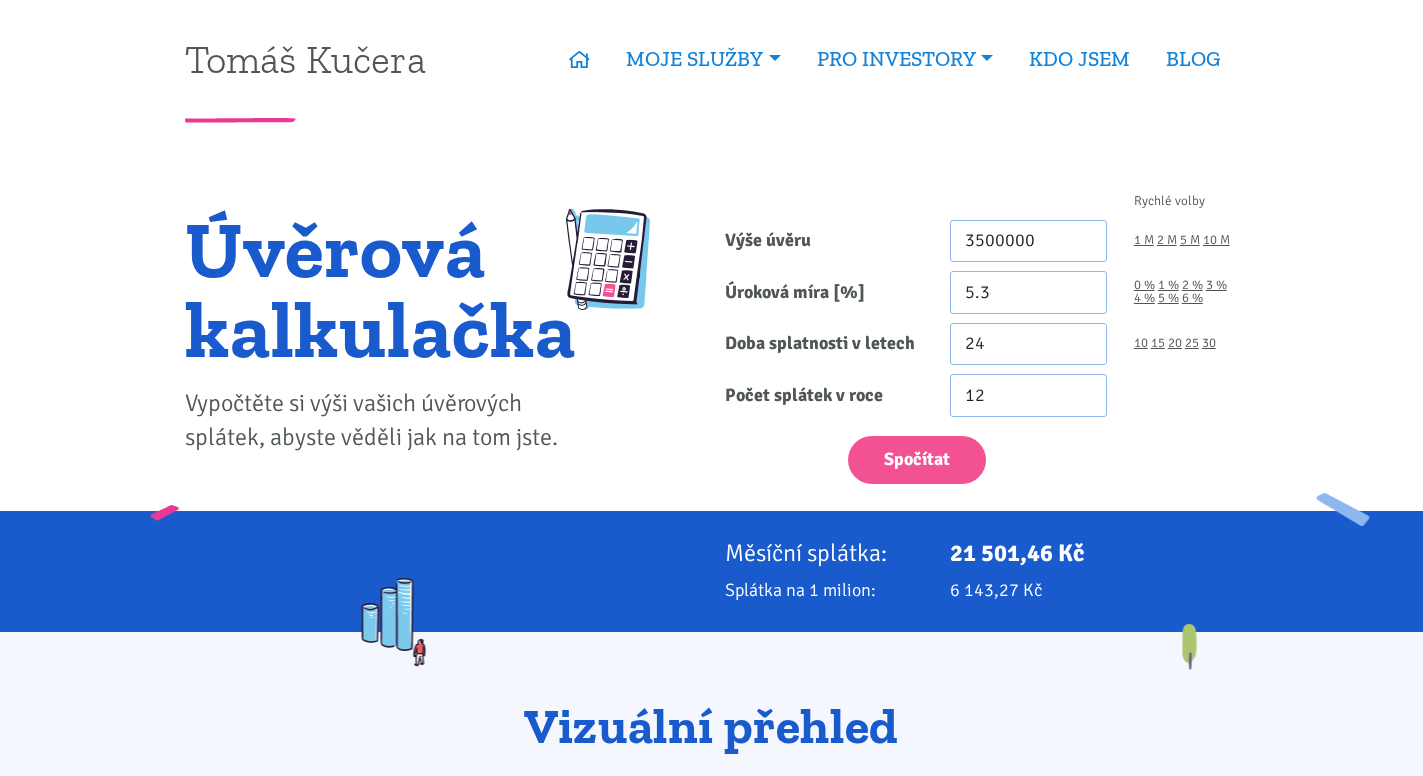 scroll, scrollTop: 0, scrollLeft: 0, axis: both 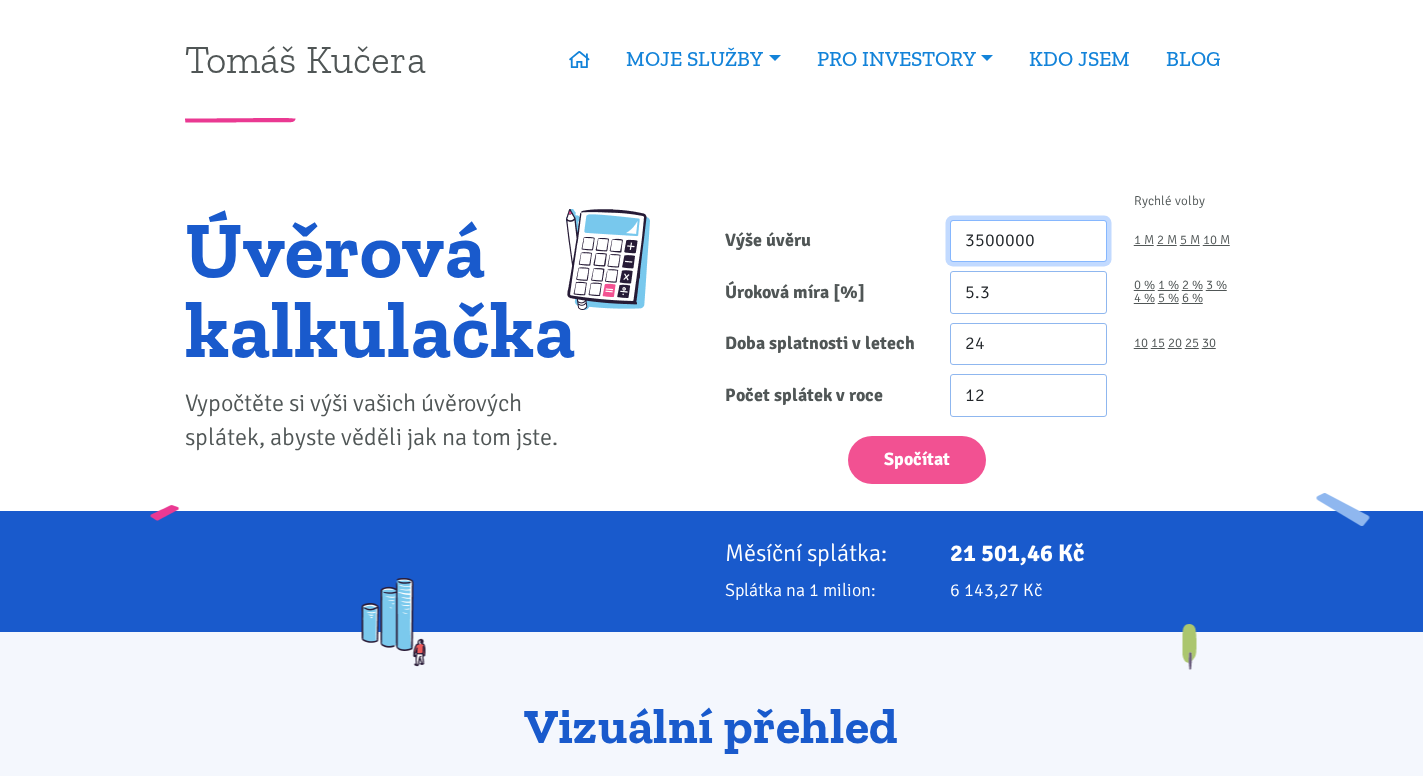 click on "3500000" at bounding box center (1028, 241) 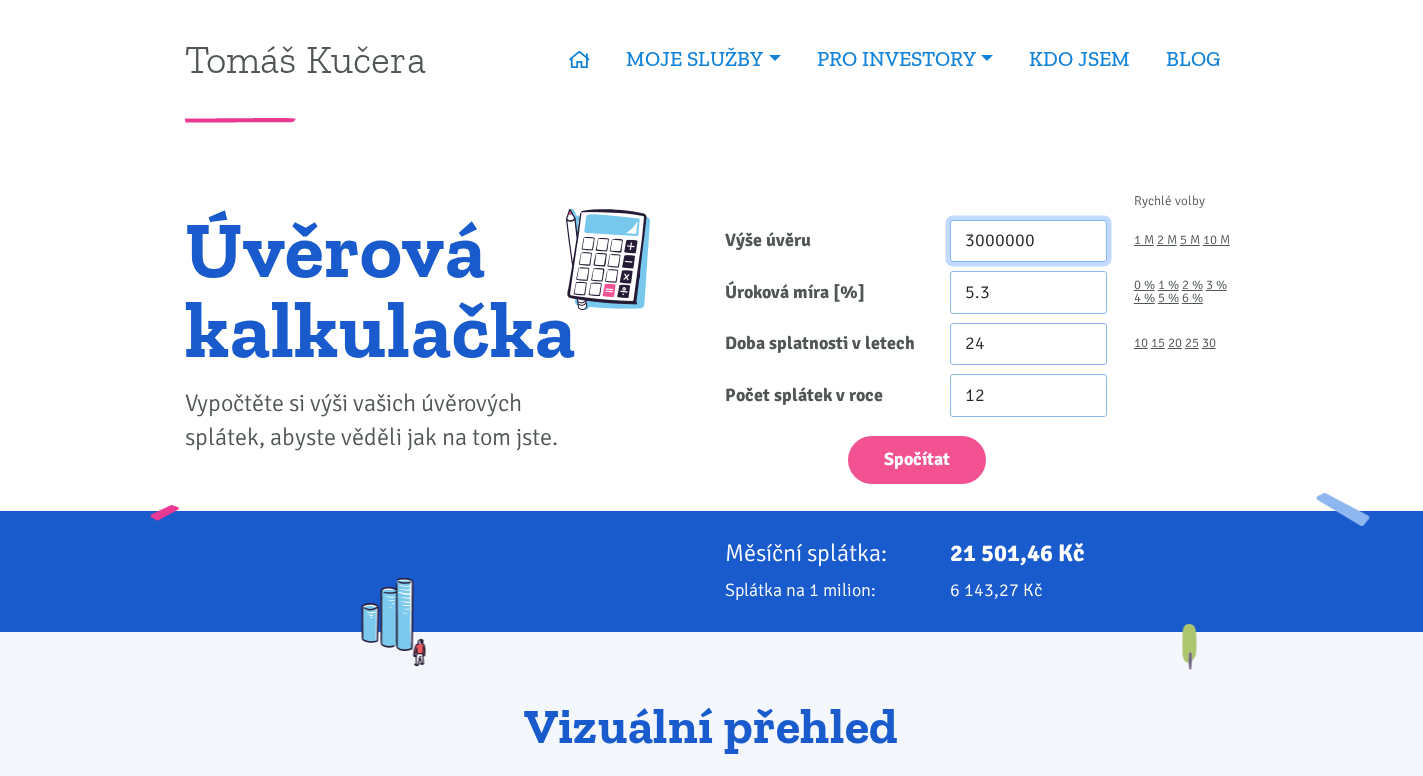type on "3000000" 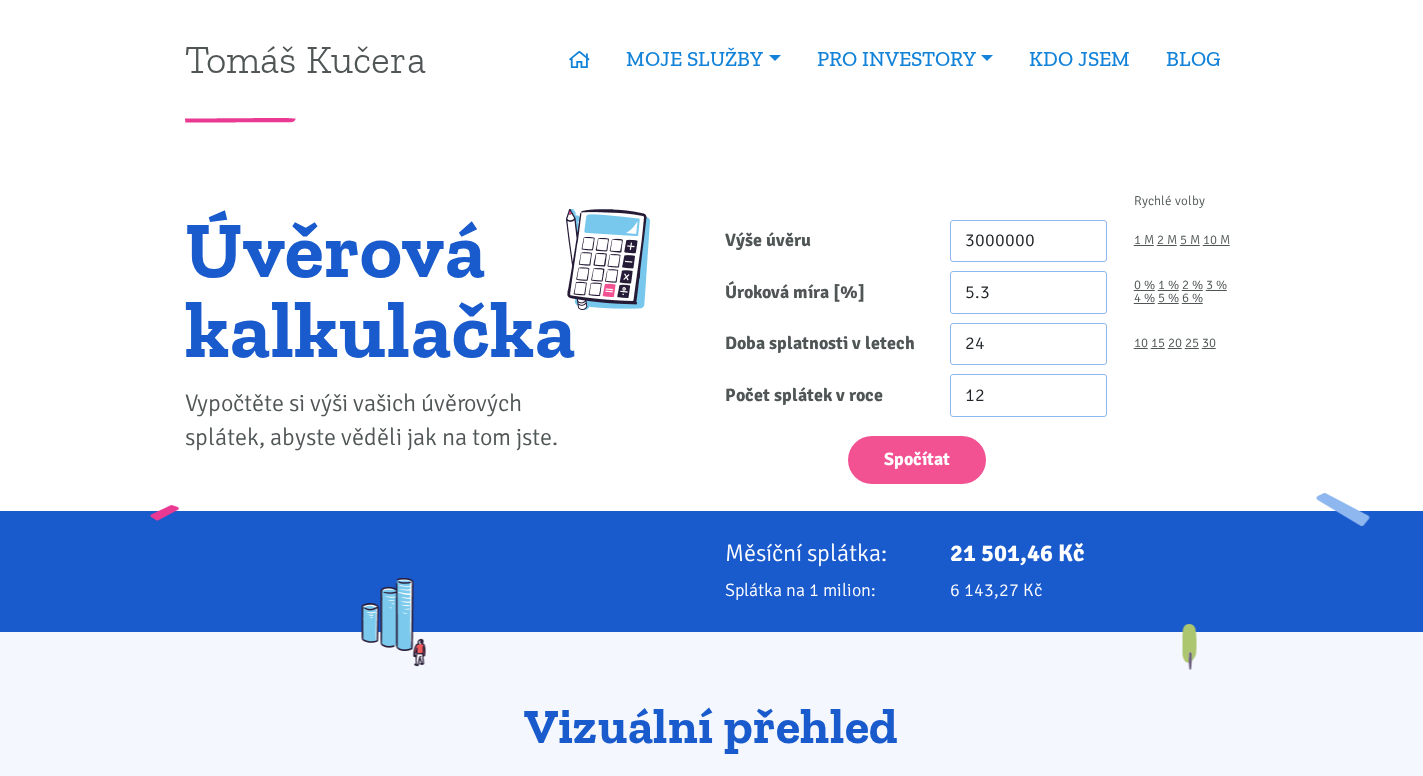 click on "Tomáš Kučera
ÚVOD
MOJE SLUŽBY
Strategický mentoring
Financování bez limitu
Kupte investiční byt
Správa nemovitostí
Rekonstrukce bytů
PRO INVESTORY
Nabídka nemovitostí
Úvěrová kalkulačka
Vzor nájemní smlouvy
Rozšíření pro prohlížeče
KDO JSEM" at bounding box center (711, 9236) 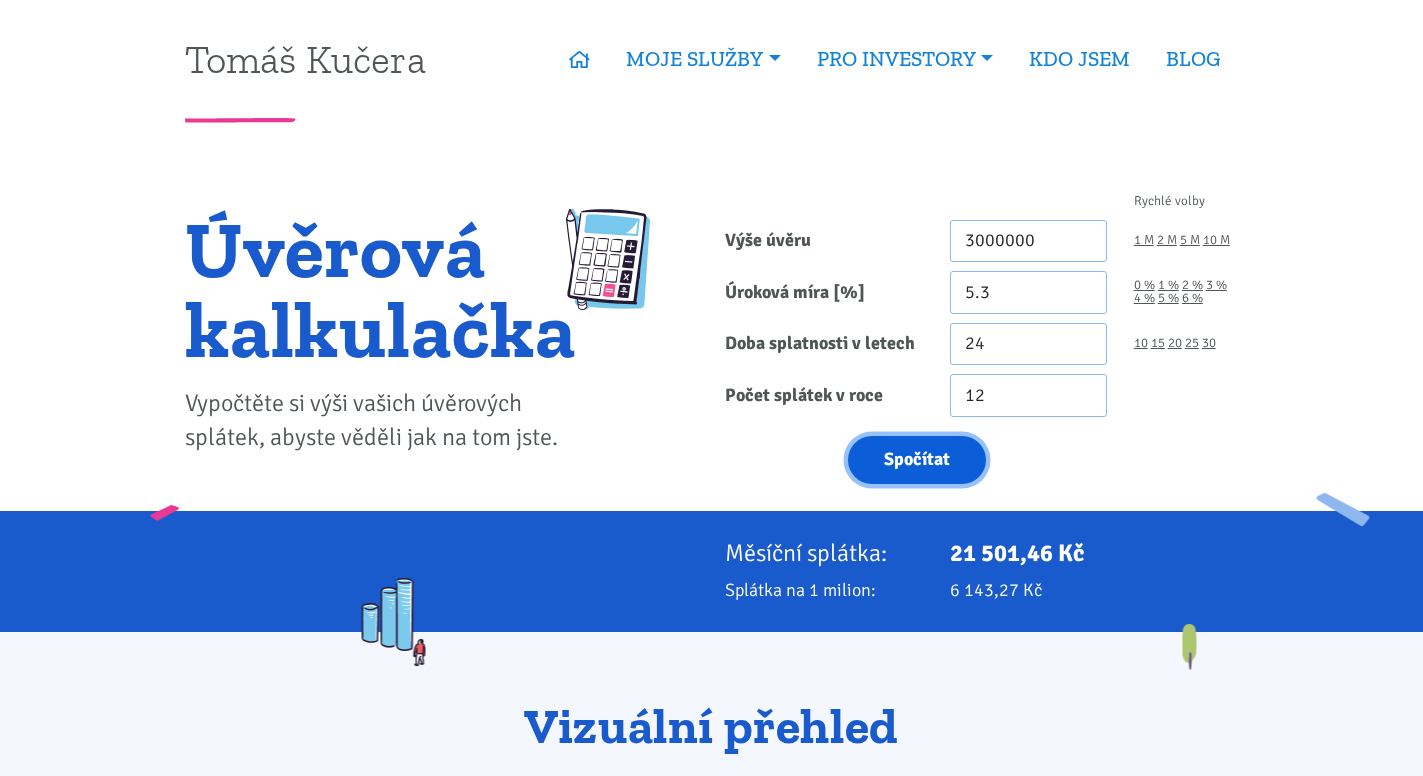 click on "Spočítat" at bounding box center [917, 460] 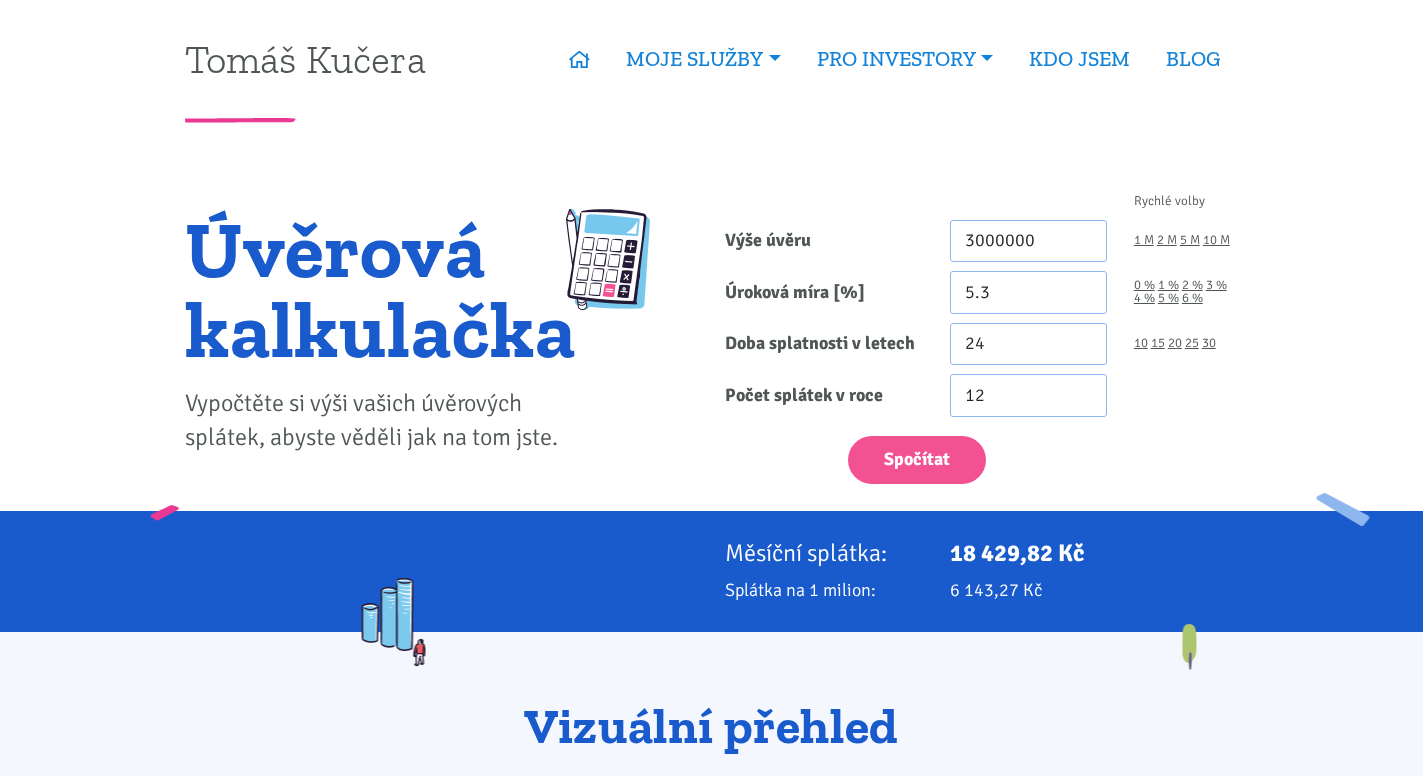 scroll, scrollTop: 0, scrollLeft: 0, axis: both 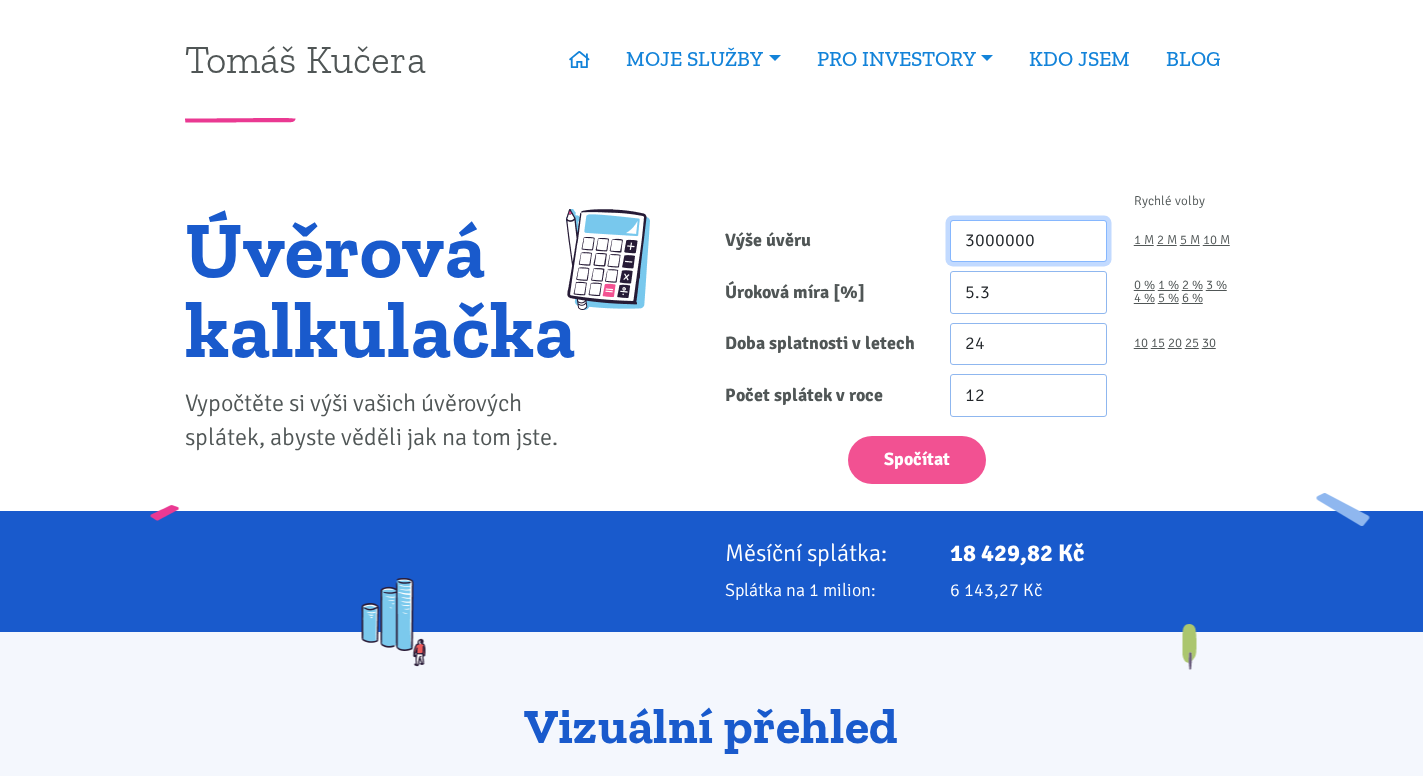 click on "3000000" at bounding box center (1028, 241) 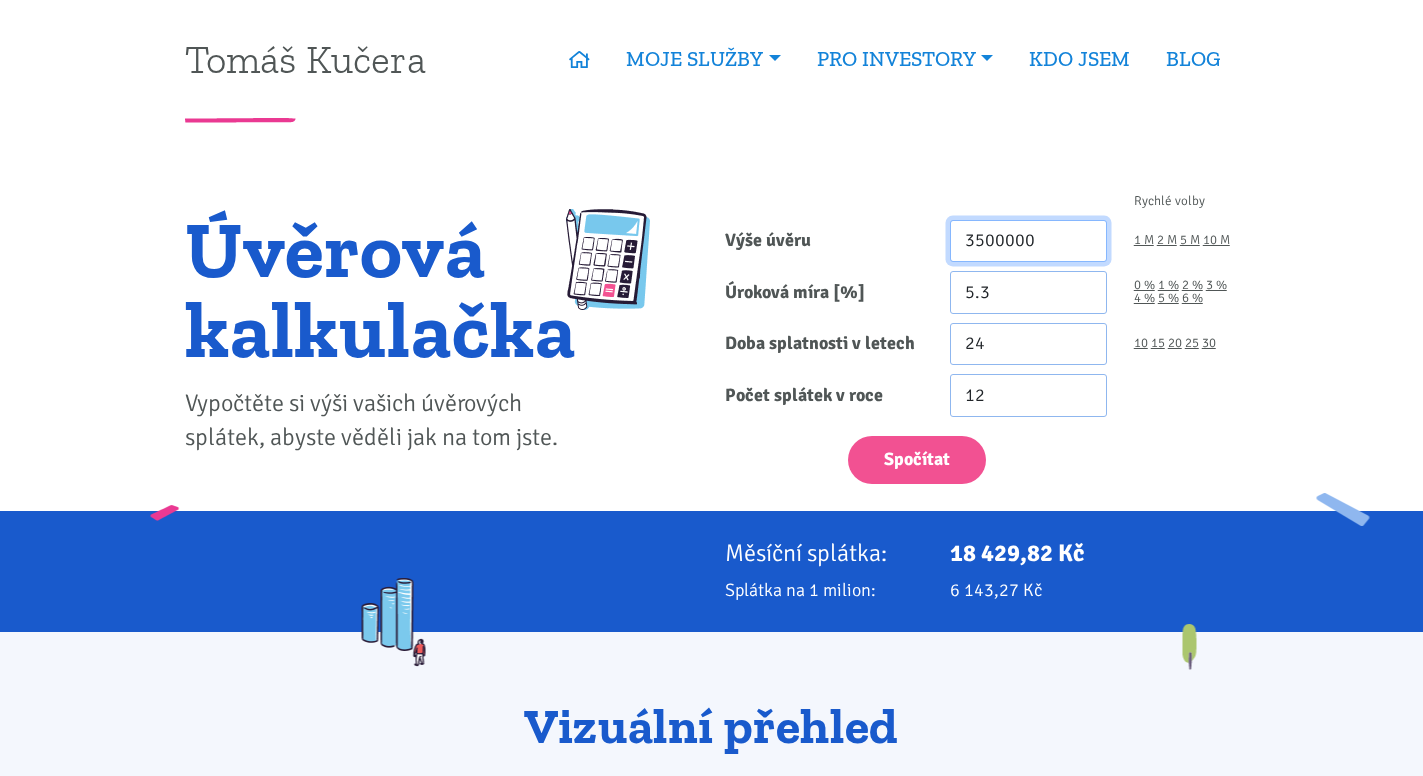 type on "3500000" 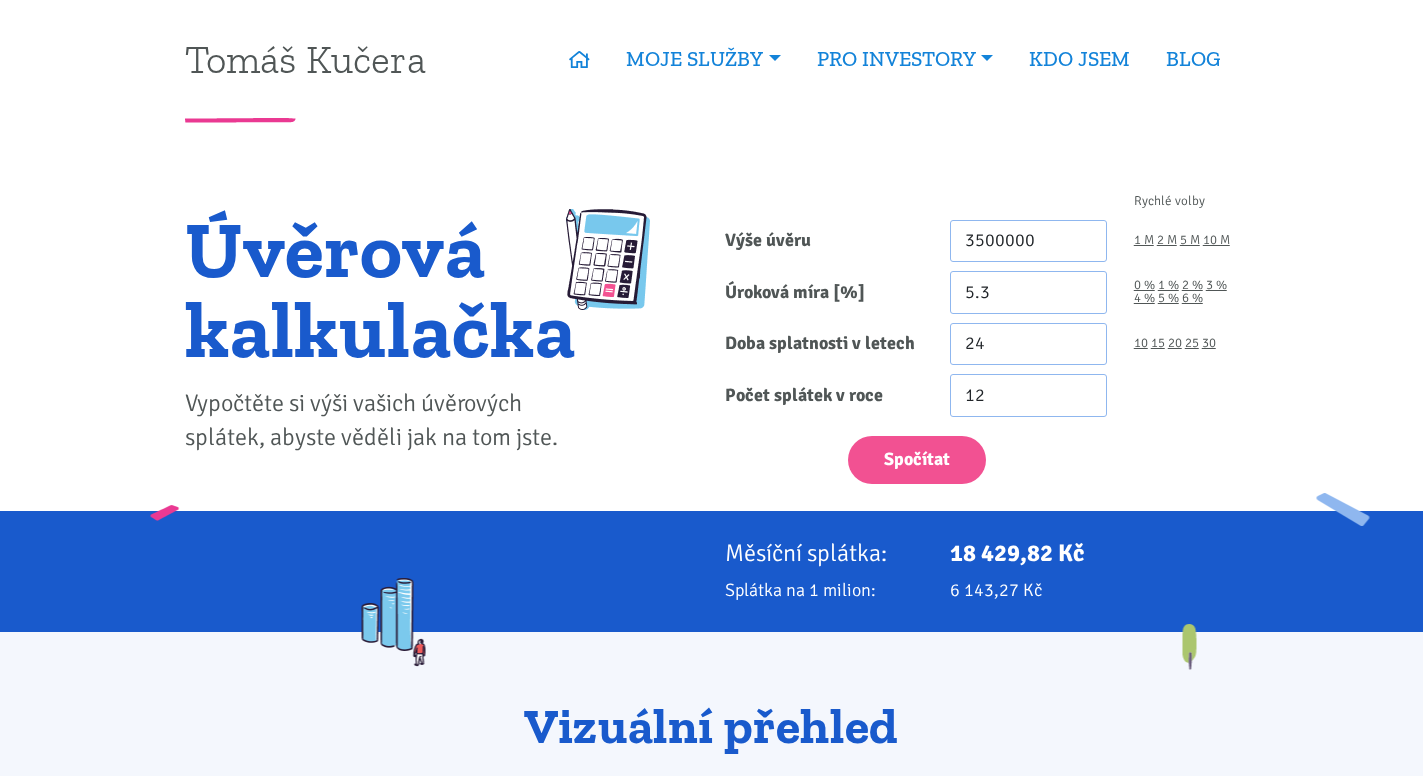 click on "Rychlé volby
Výše úvěru
[NUMBER]
1 M
2 M
5 M
10 M
Úroková míra [%]
[NUMBER]
0 % 1 % 2 % 3 % 24" at bounding box center [982, 344] 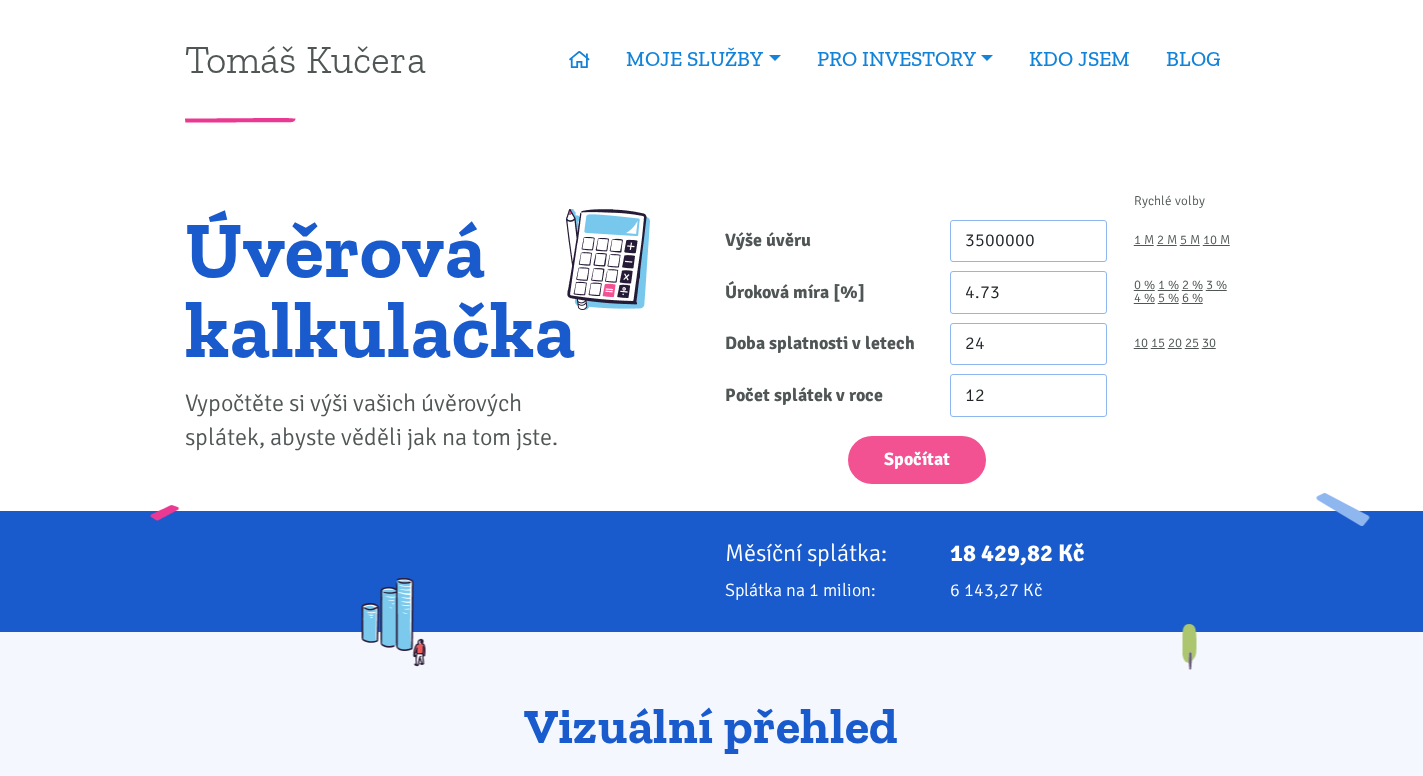 click on "4.73" at bounding box center [1028, 292] 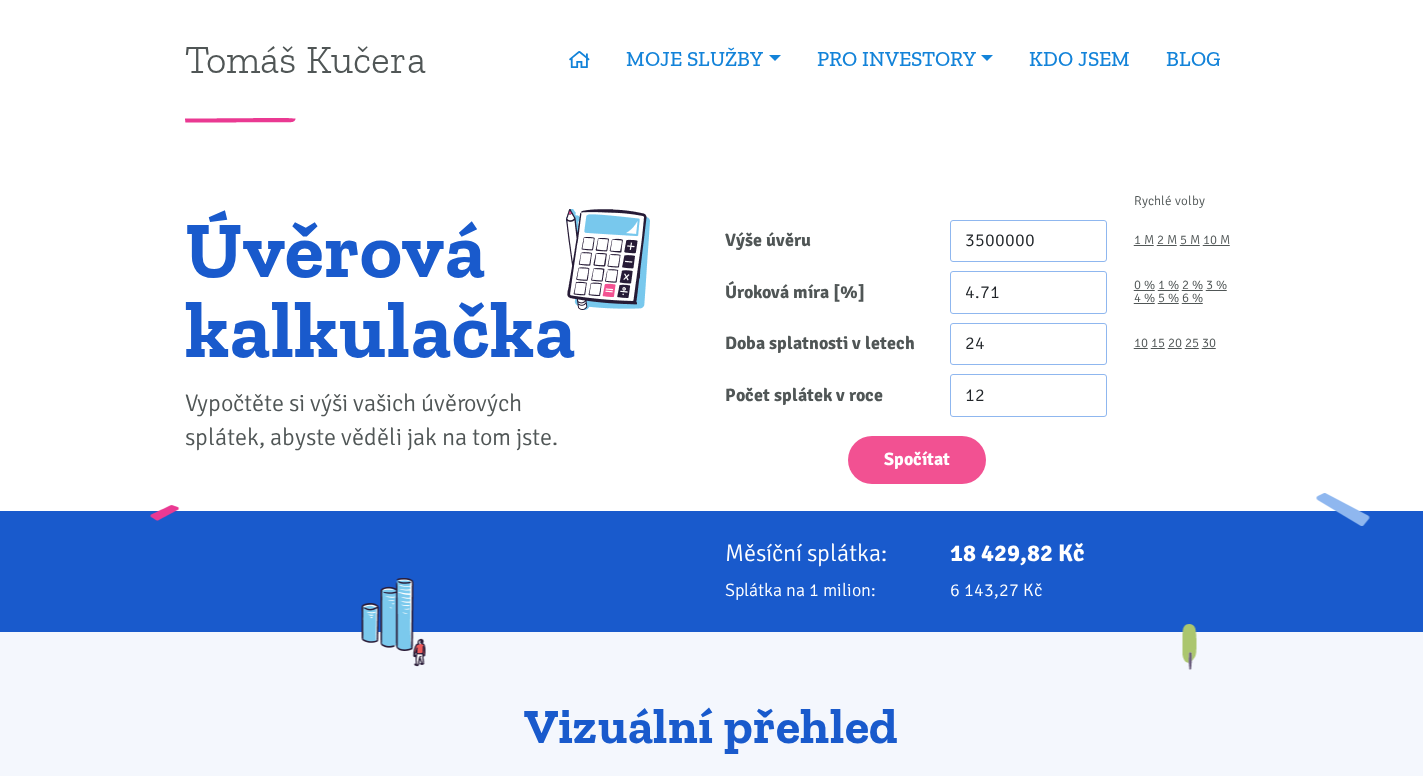 click on "4.71" at bounding box center (1028, 292) 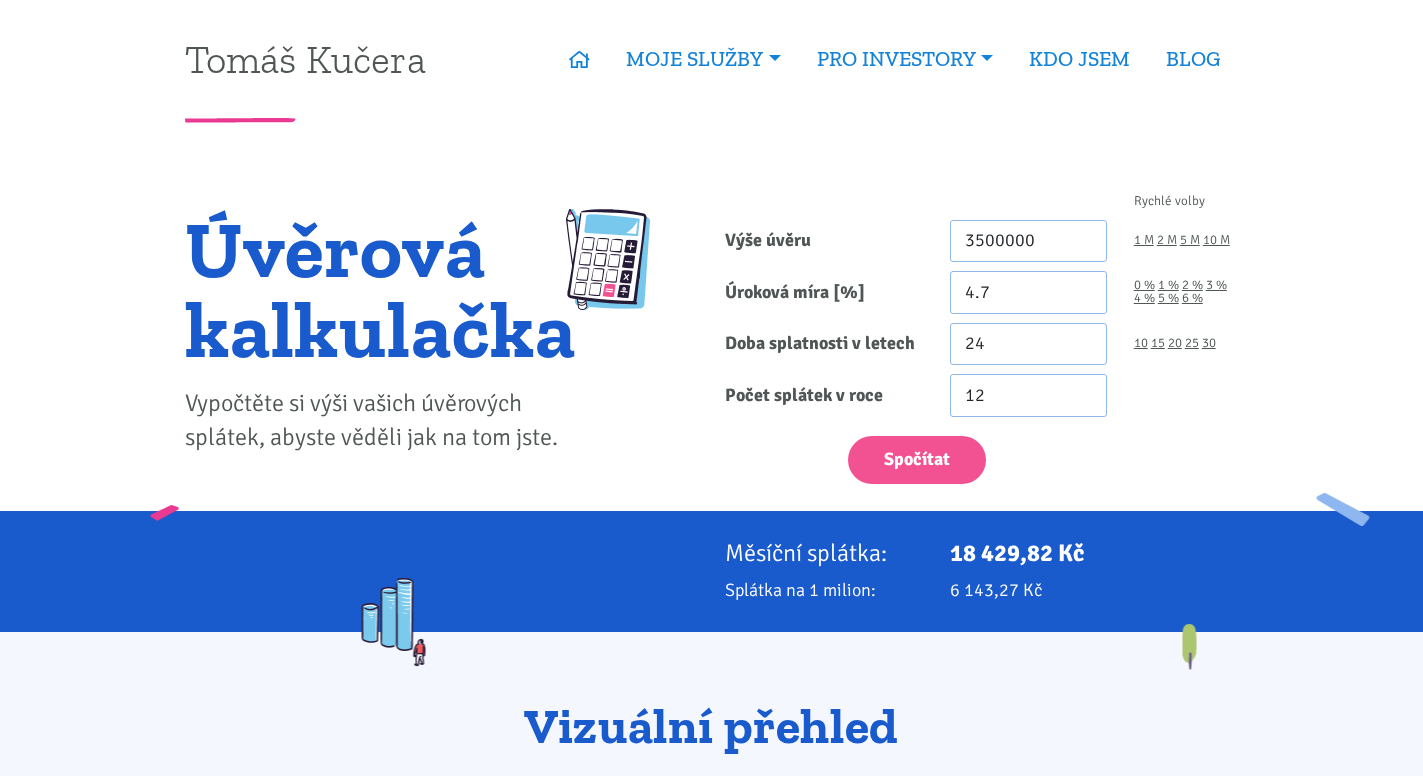 type on "4.7" 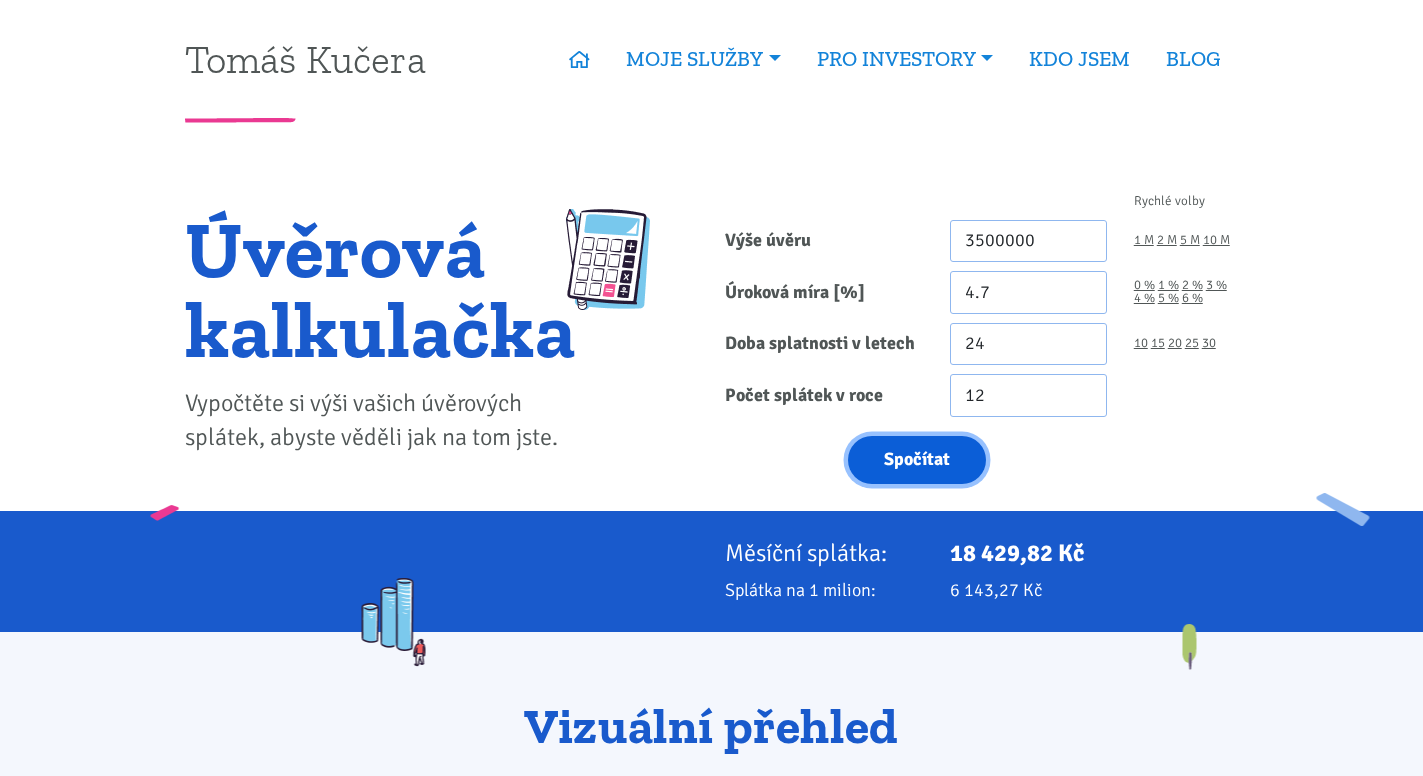 click on "Spočítat" at bounding box center [917, 460] 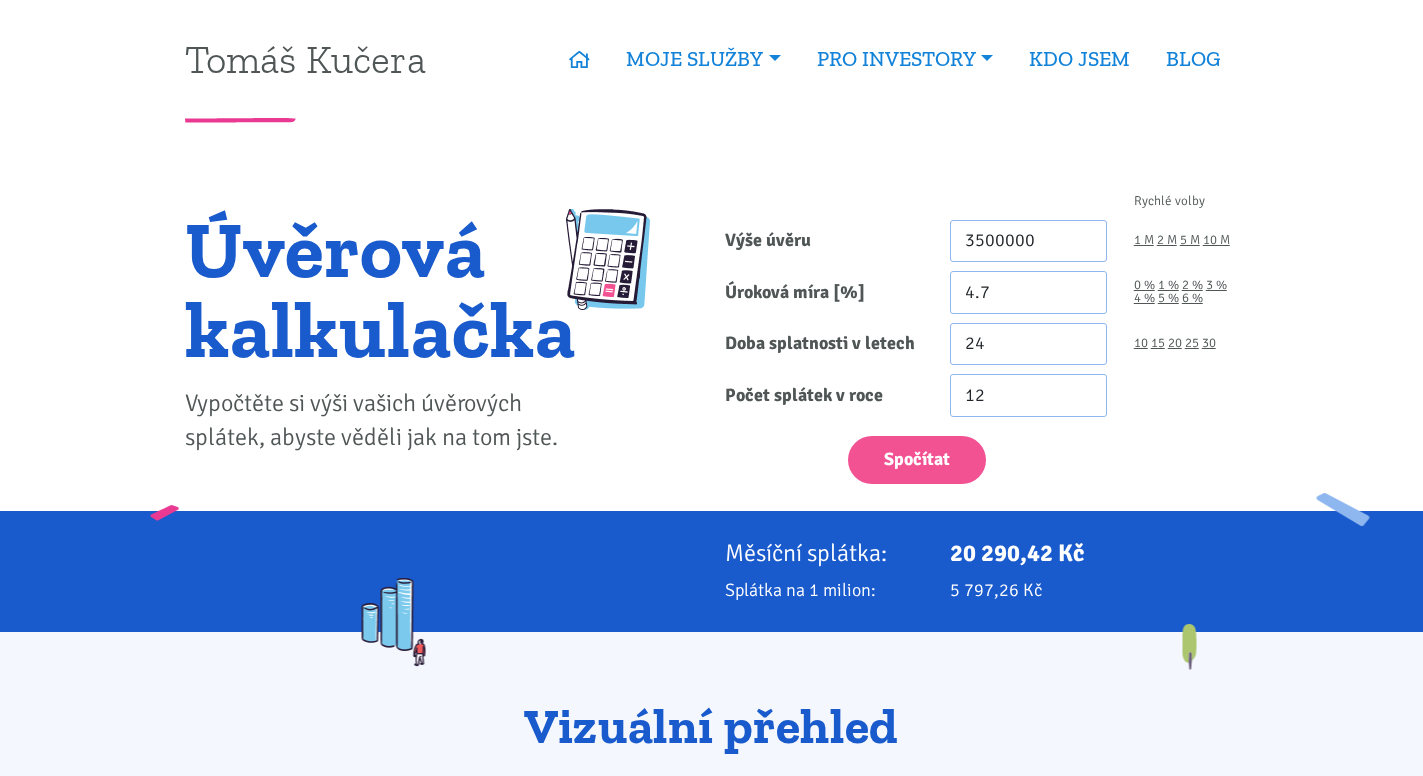 scroll, scrollTop: 0, scrollLeft: 0, axis: both 